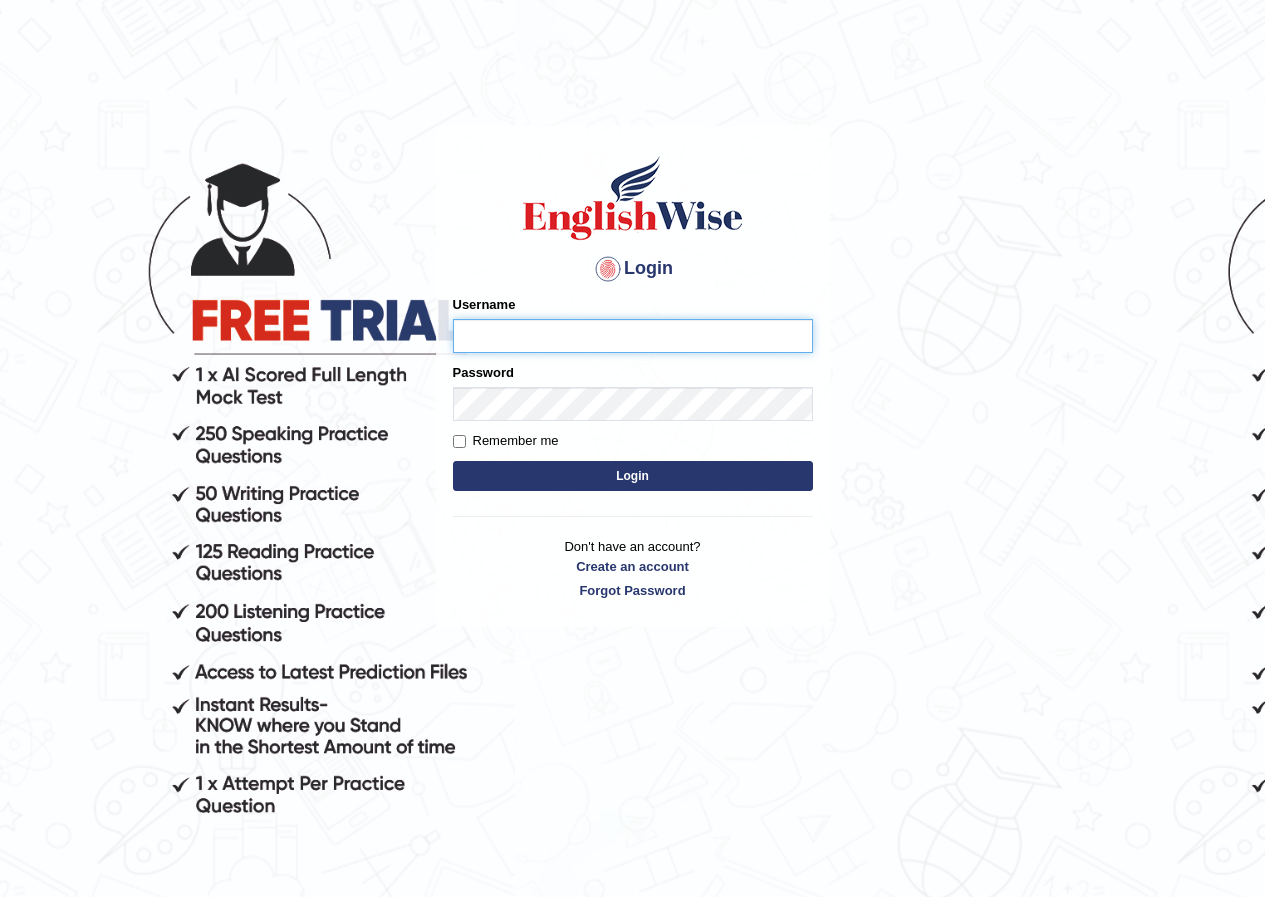 scroll, scrollTop: 0, scrollLeft: 0, axis: both 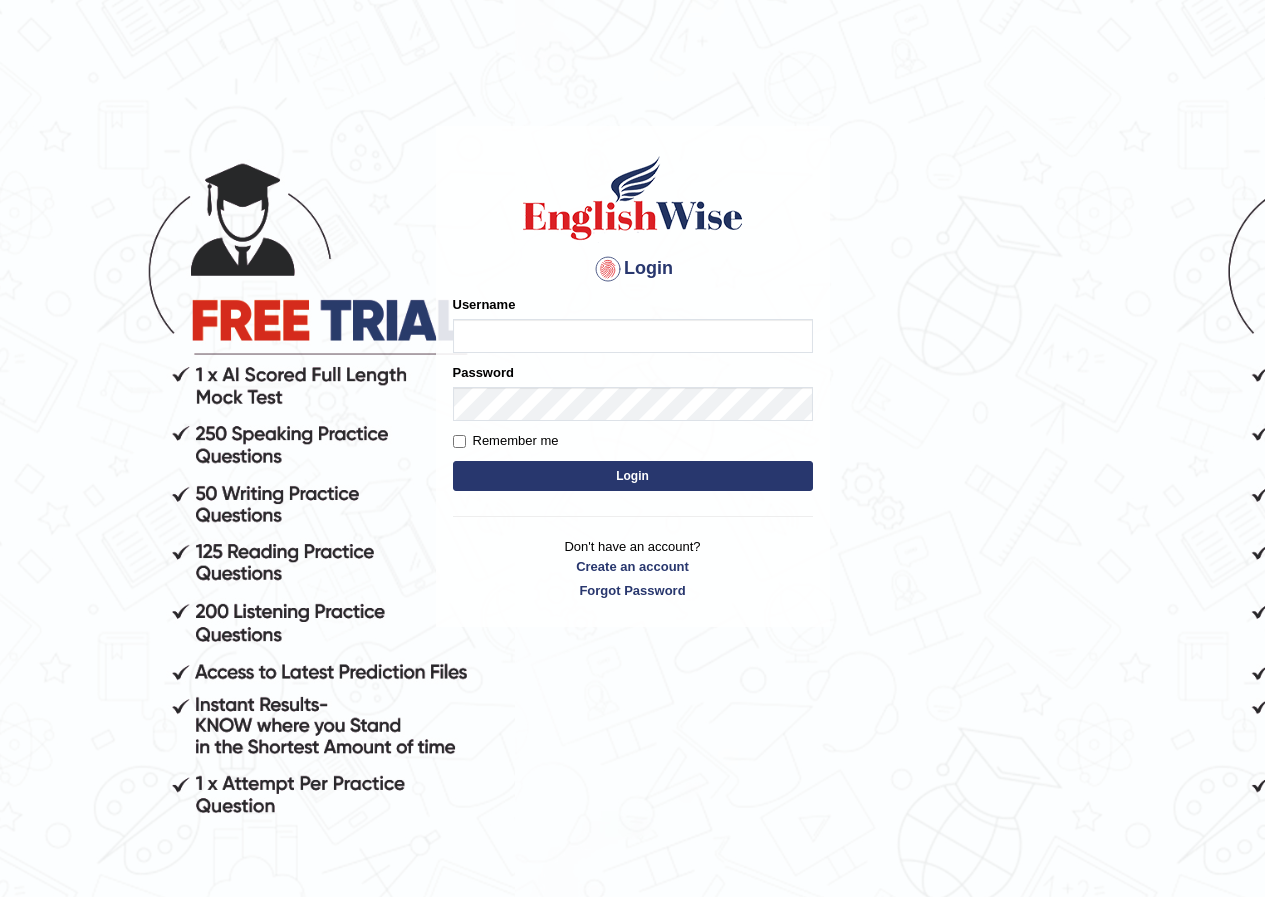 type on "sujata_parramatta" 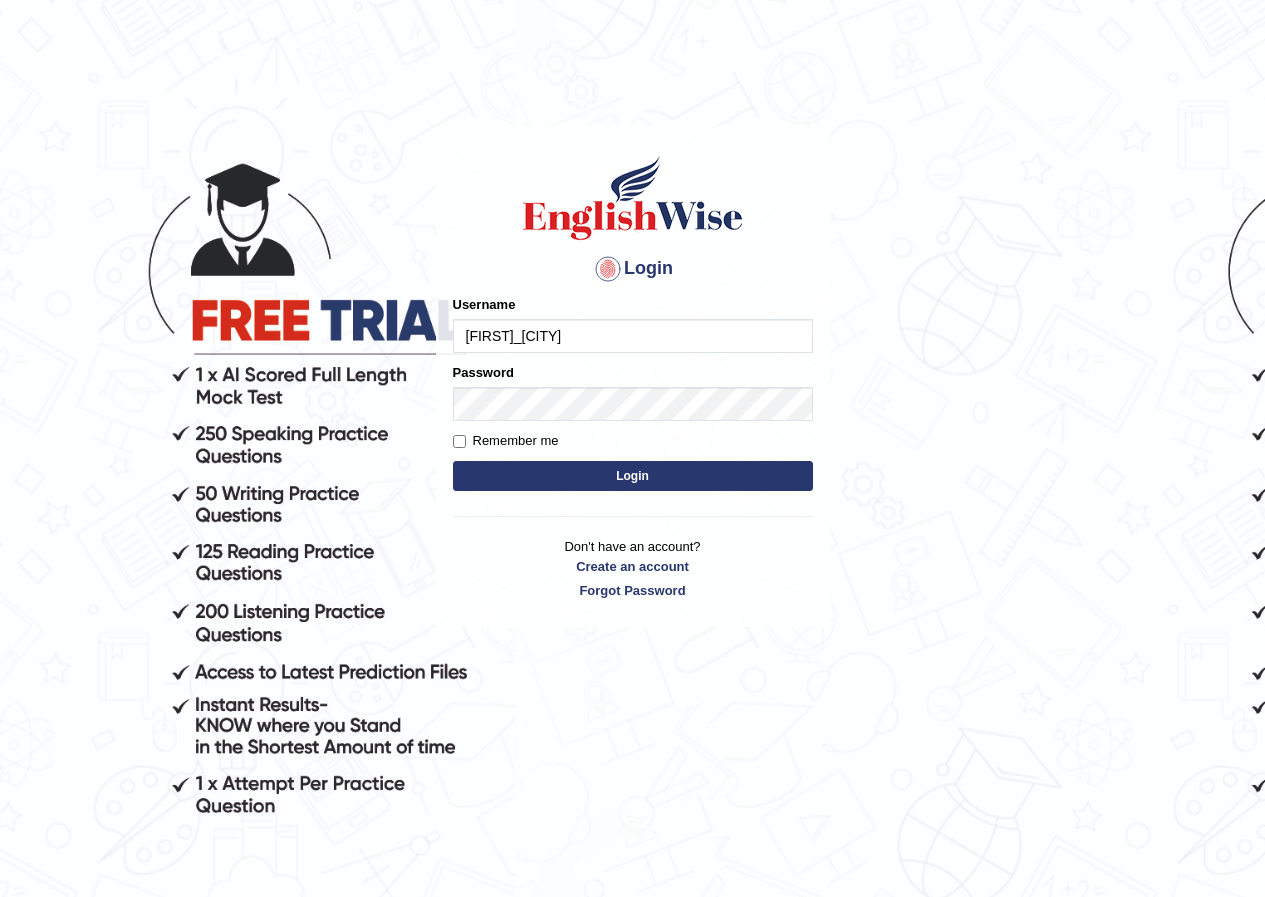 drag, startPoint x: 0, startPoint y: 0, endPoint x: 50, endPoint y: 416, distance: 418.99402 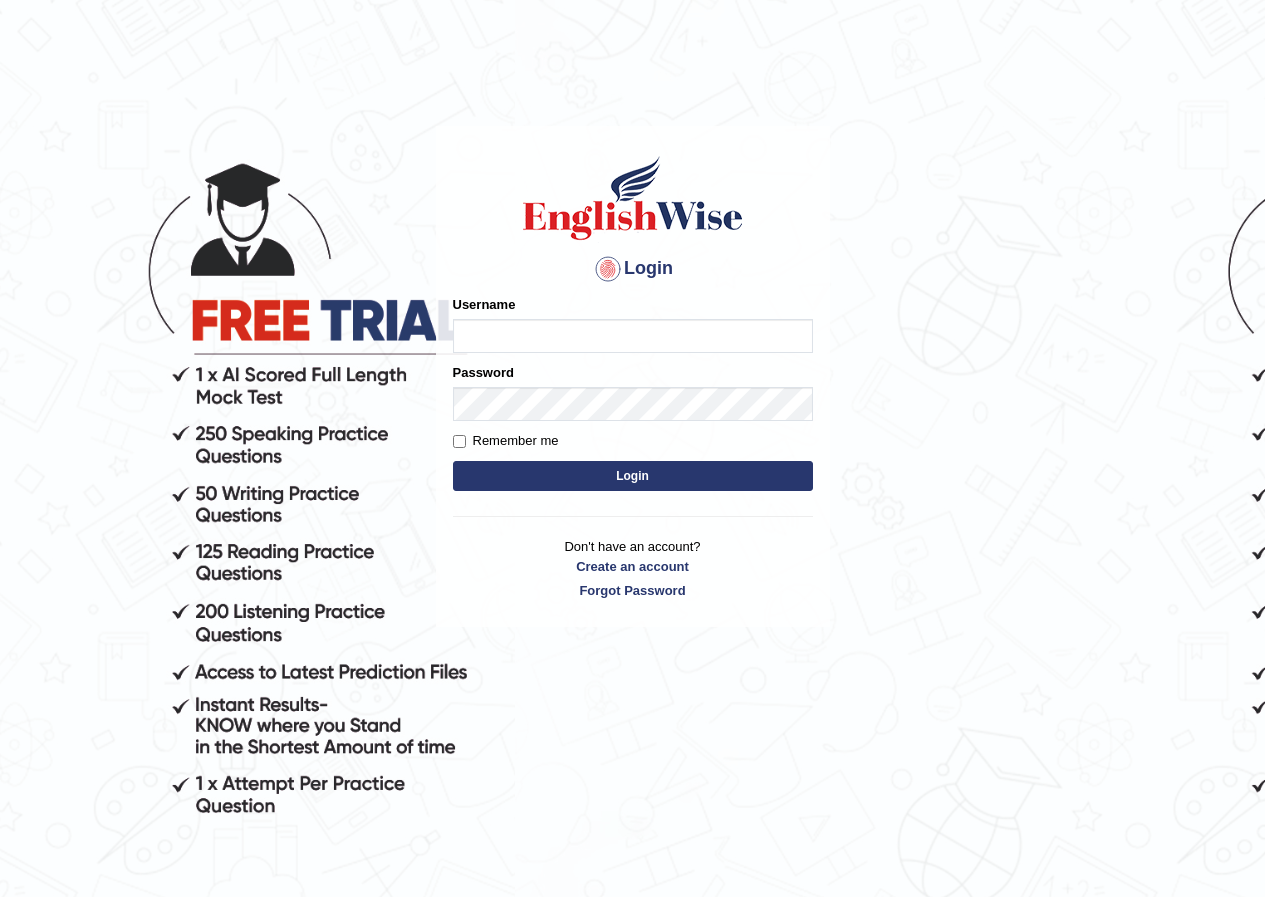 scroll, scrollTop: 0, scrollLeft: 0, axis: both 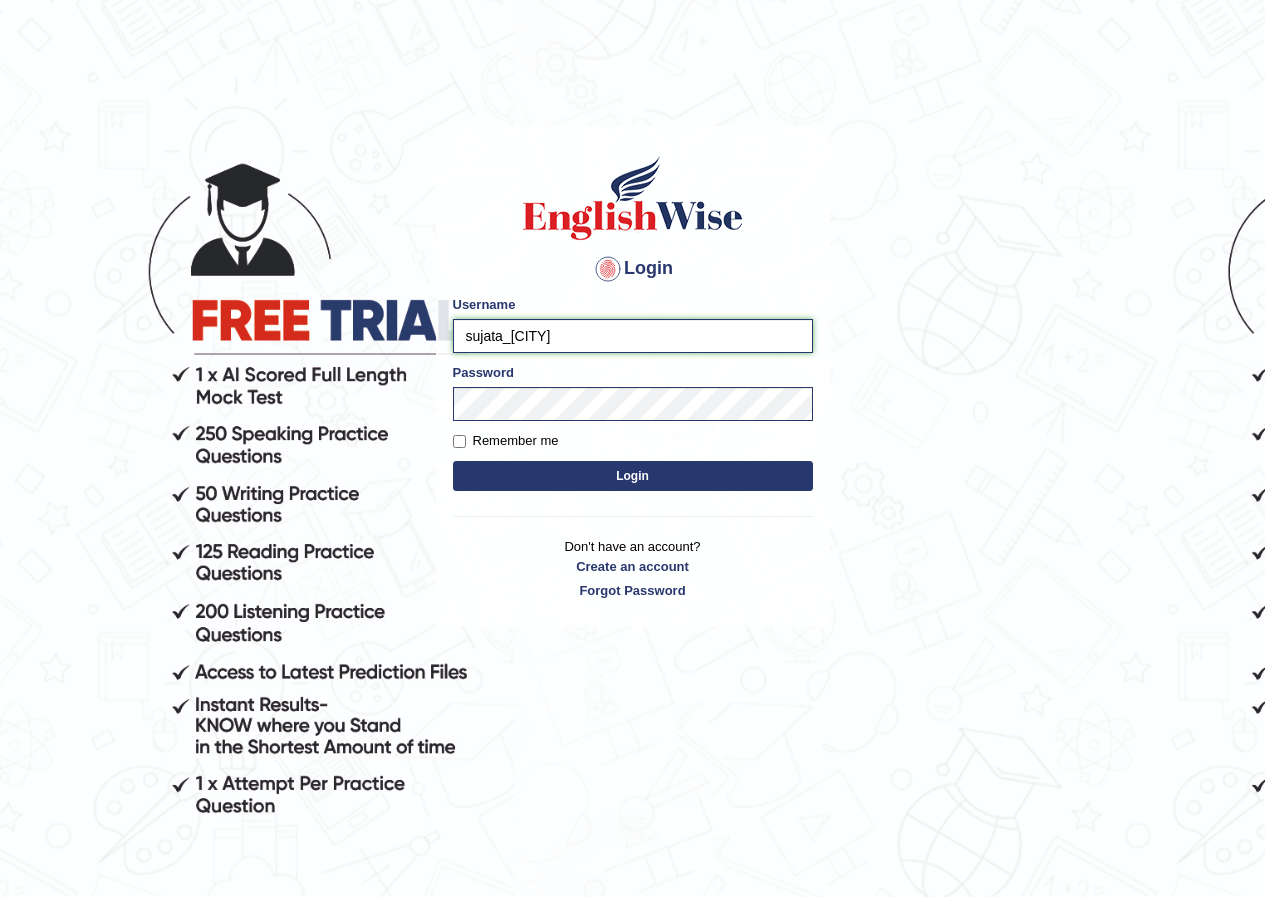 drag, startPoint x: 502, startPoint y: 334, endPoint x: 469, endPoint y: 338, distance: 33.24154 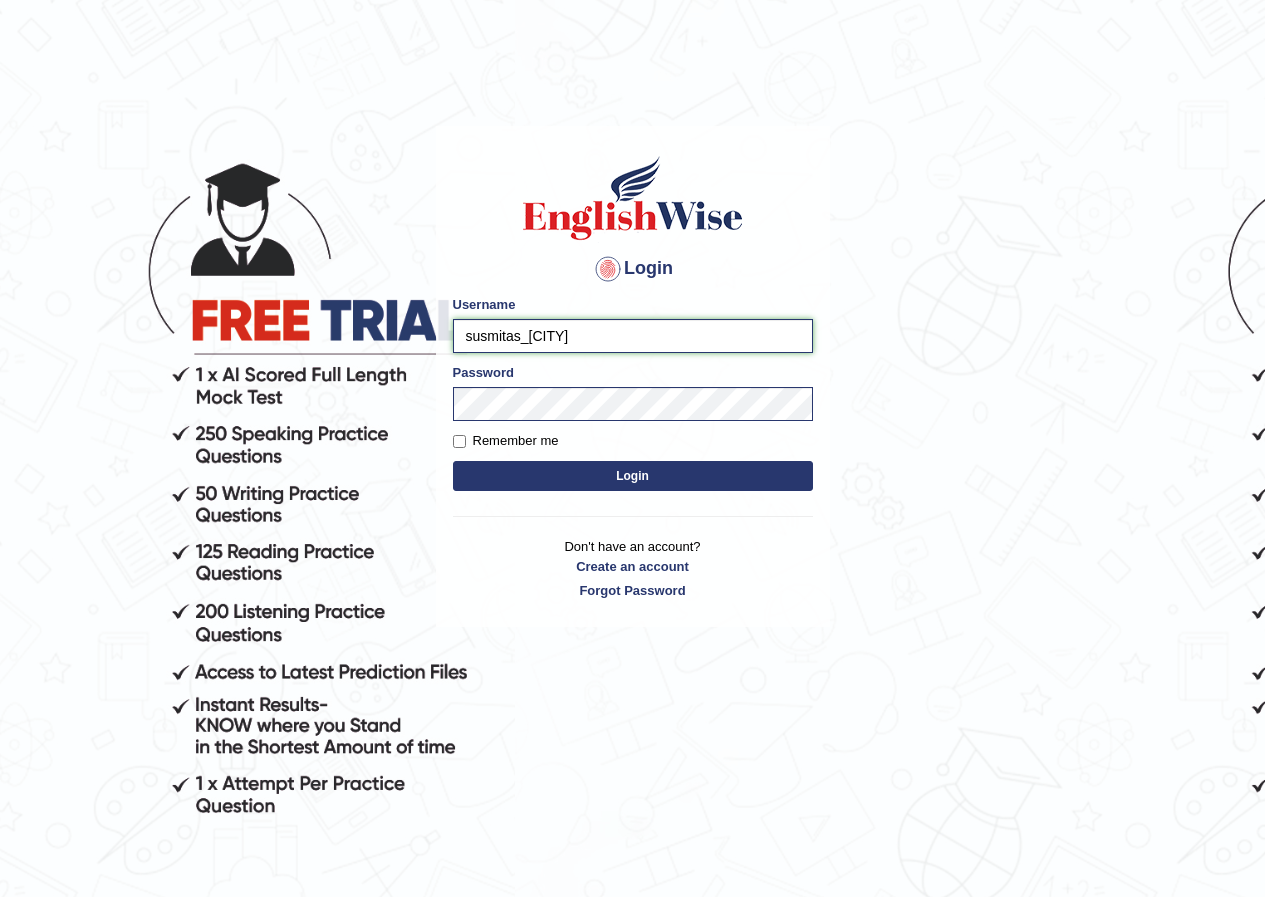 type on "susmitas_parramatta" 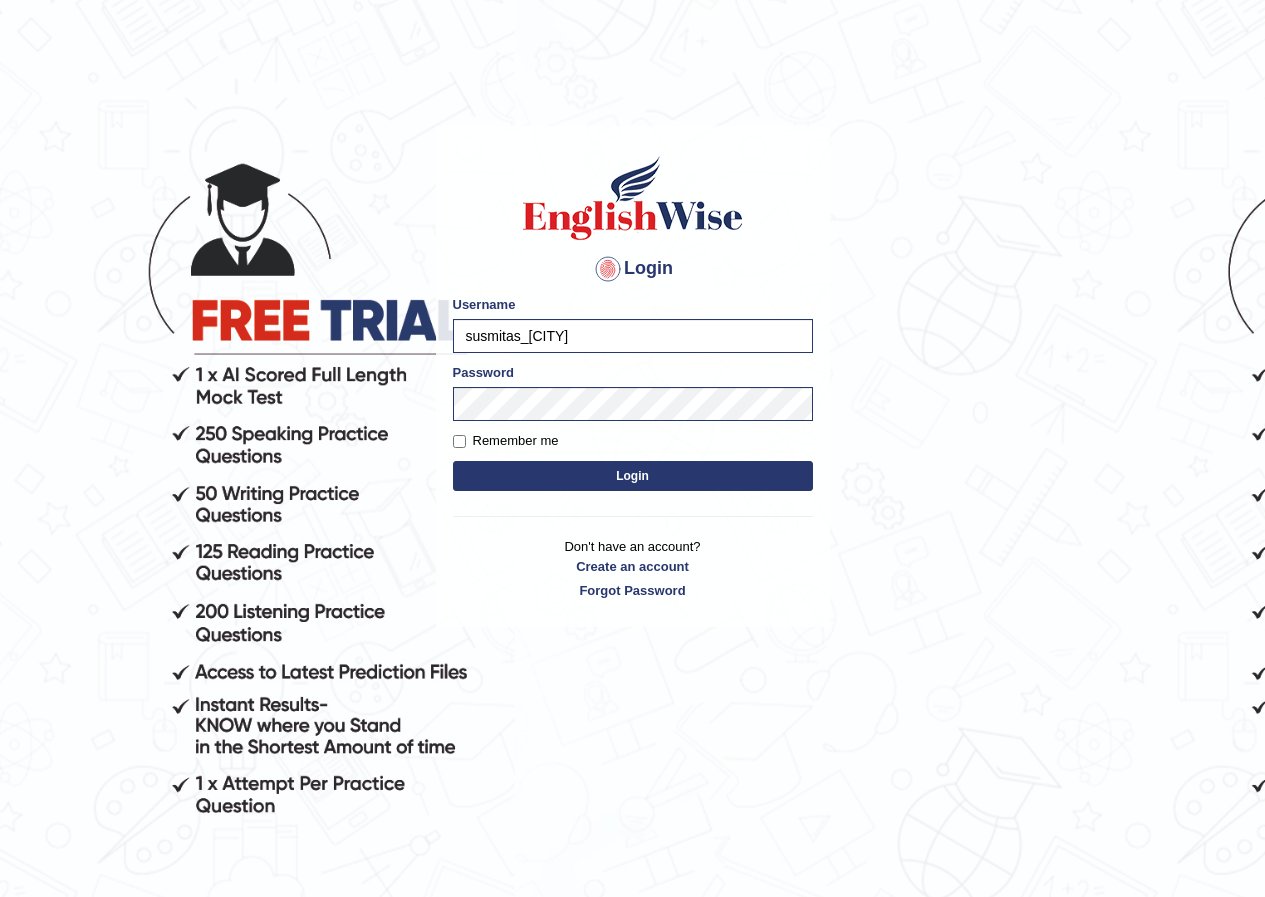 click on "Login" at bounding box center [633, 476] 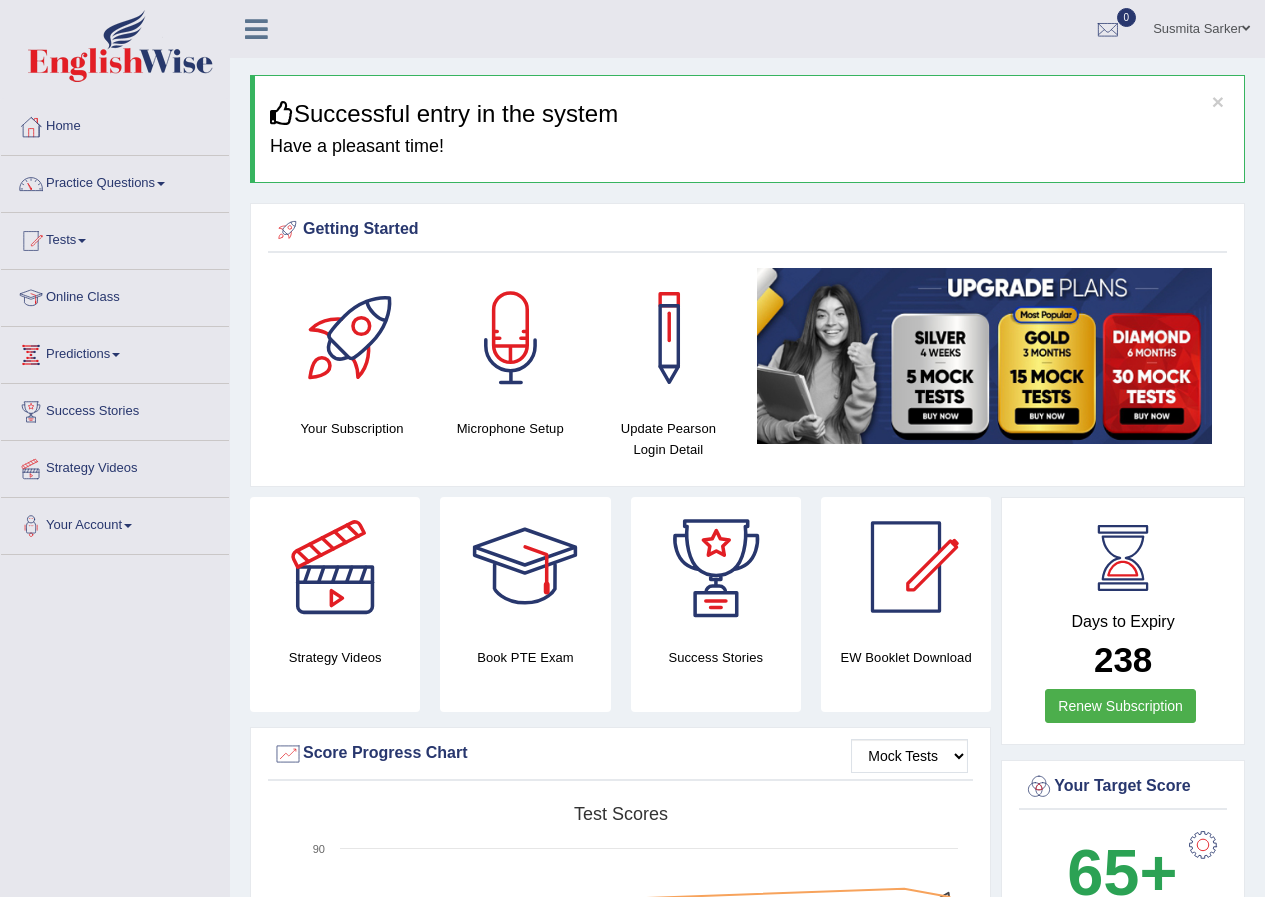 scroll, scrollTop: 667, scrollLeft: 0, axis: vertical 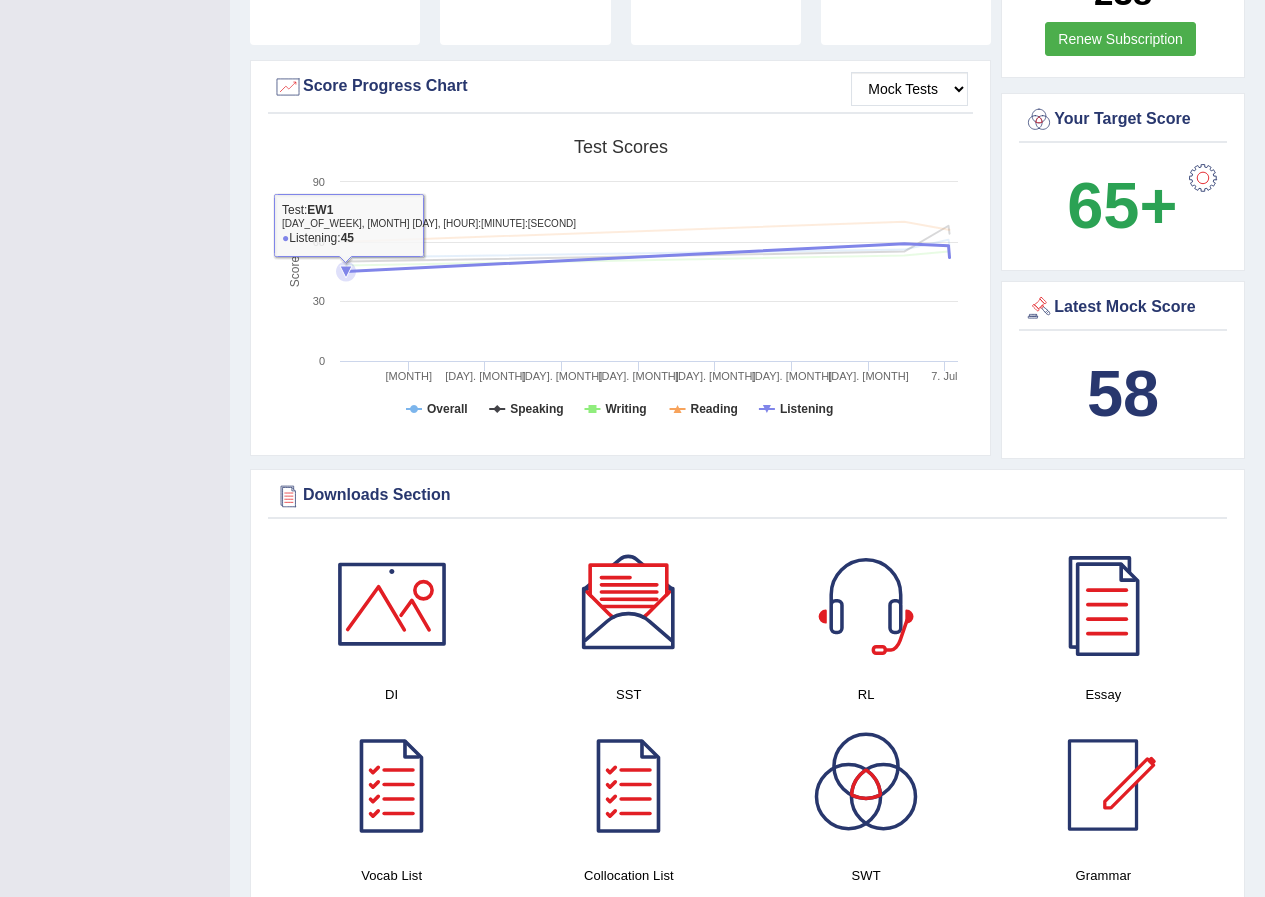 click at bounding box center [620, 284] 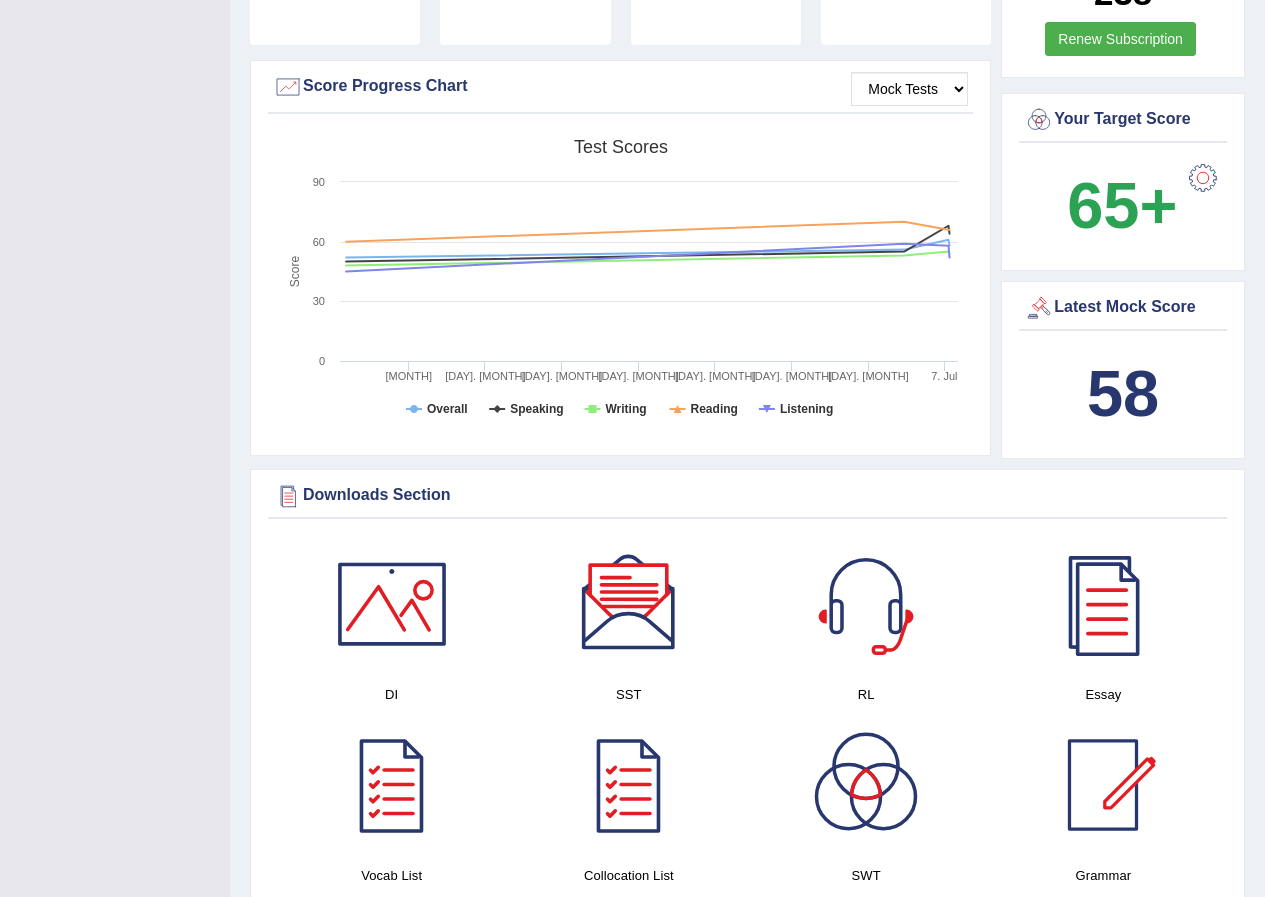 scroll, scrollTop: 0, scrollLeft: 0, axis: both 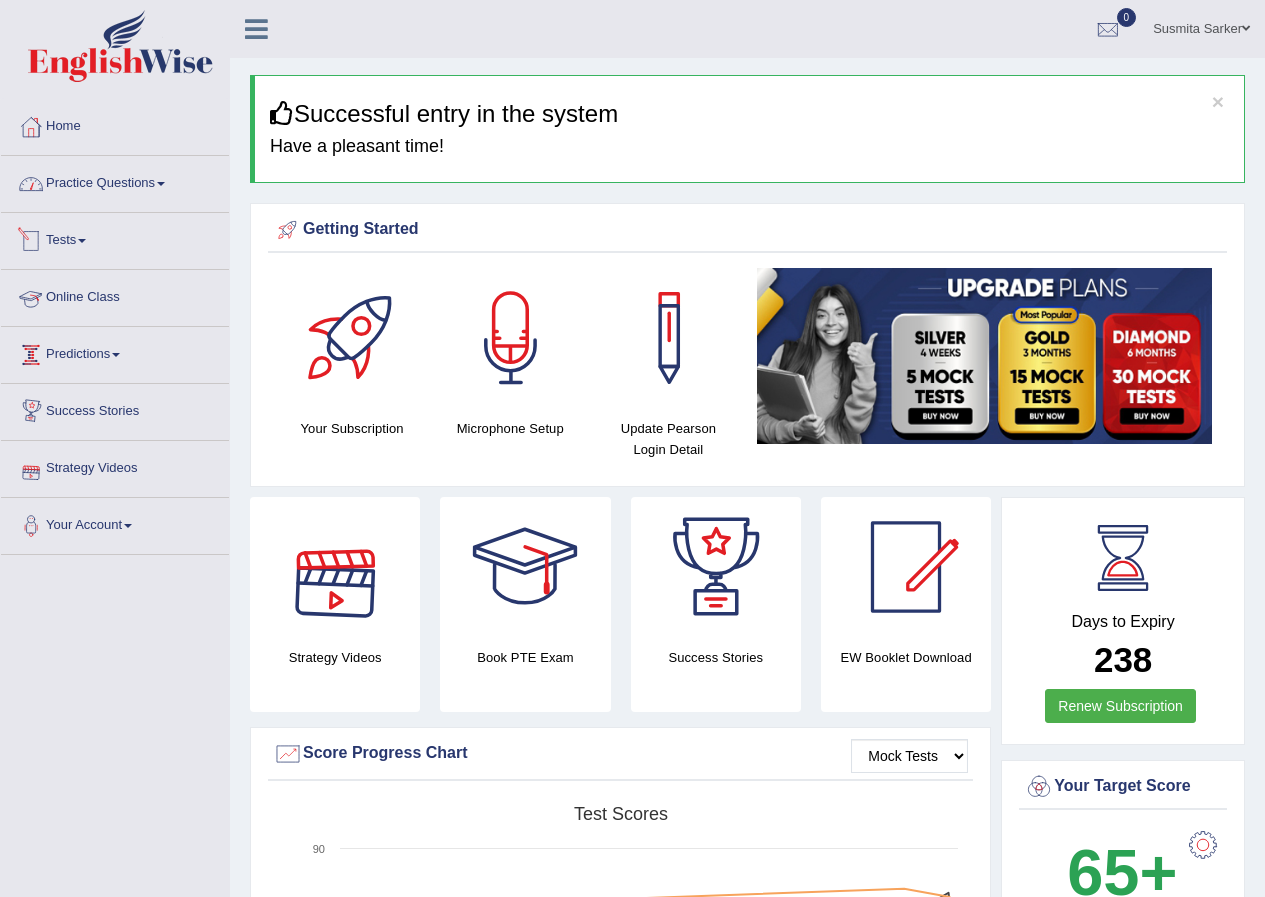 click on "Practice Questions" at bounding box center (115, 181) 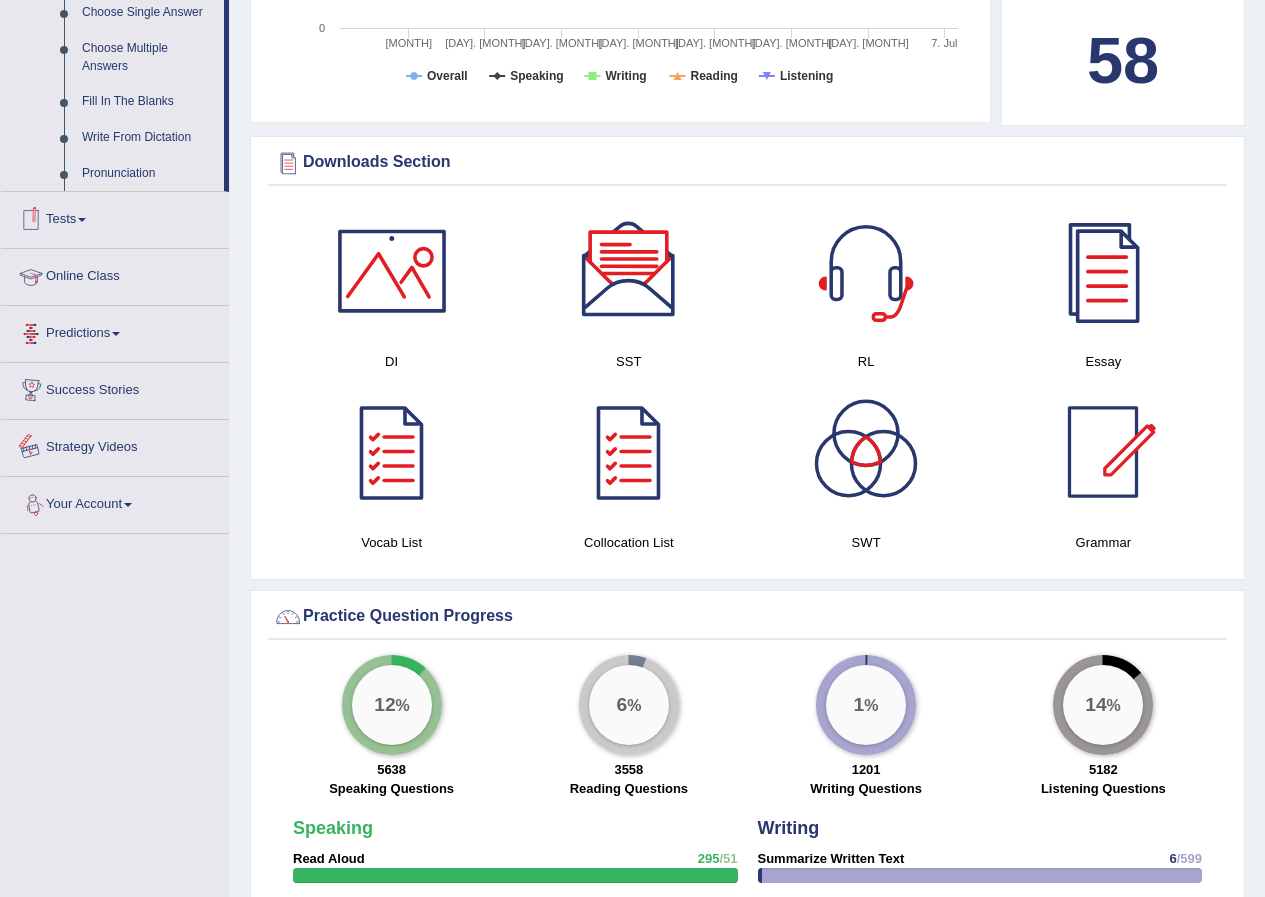 scroll, scrollTop: 667, scrollLeft: 0, axis: vertical 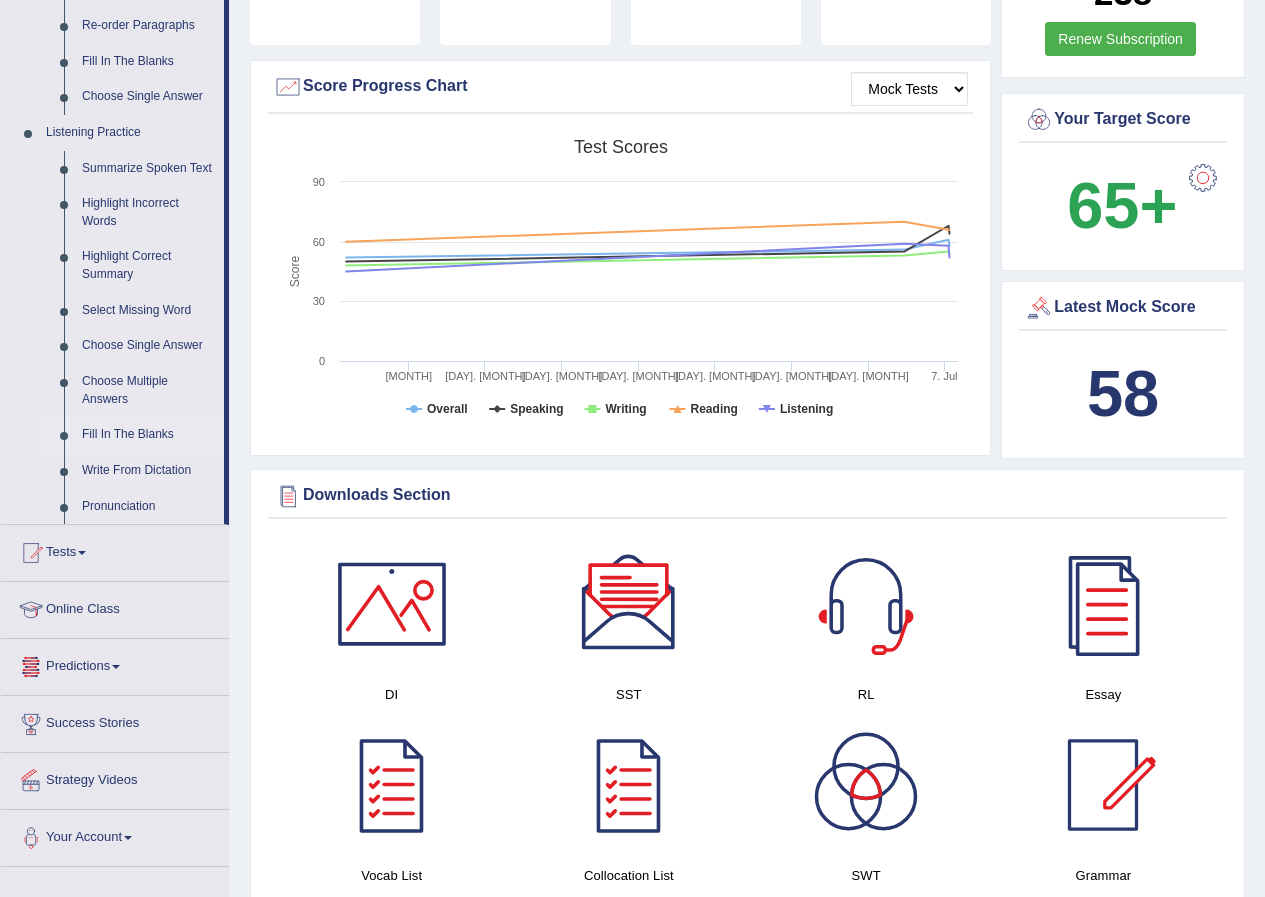 click on "Fill In The Blanks" at bounding box center [148, 435] 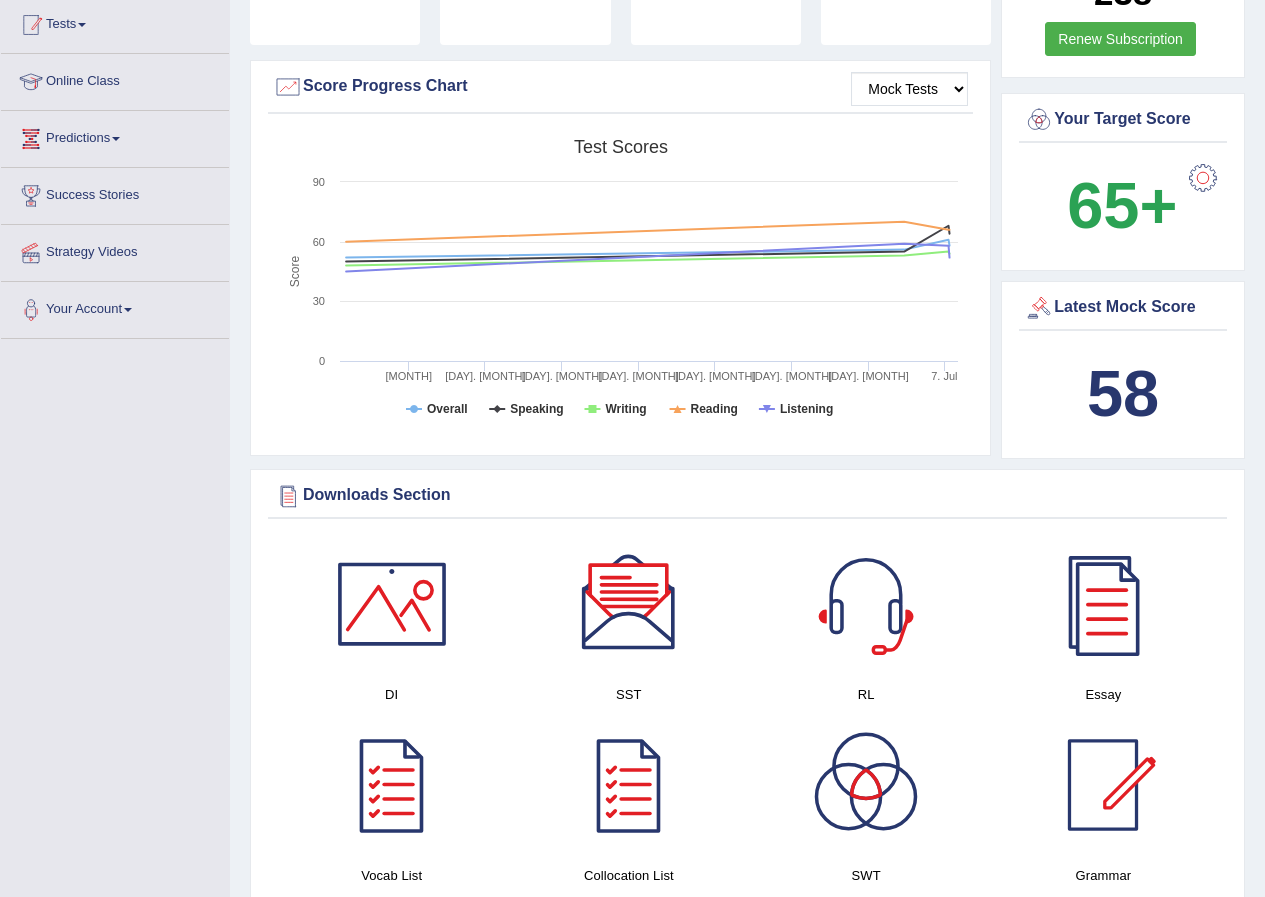 scroll, scrollTop: 264, scrollLeft: 0, axis: vertical 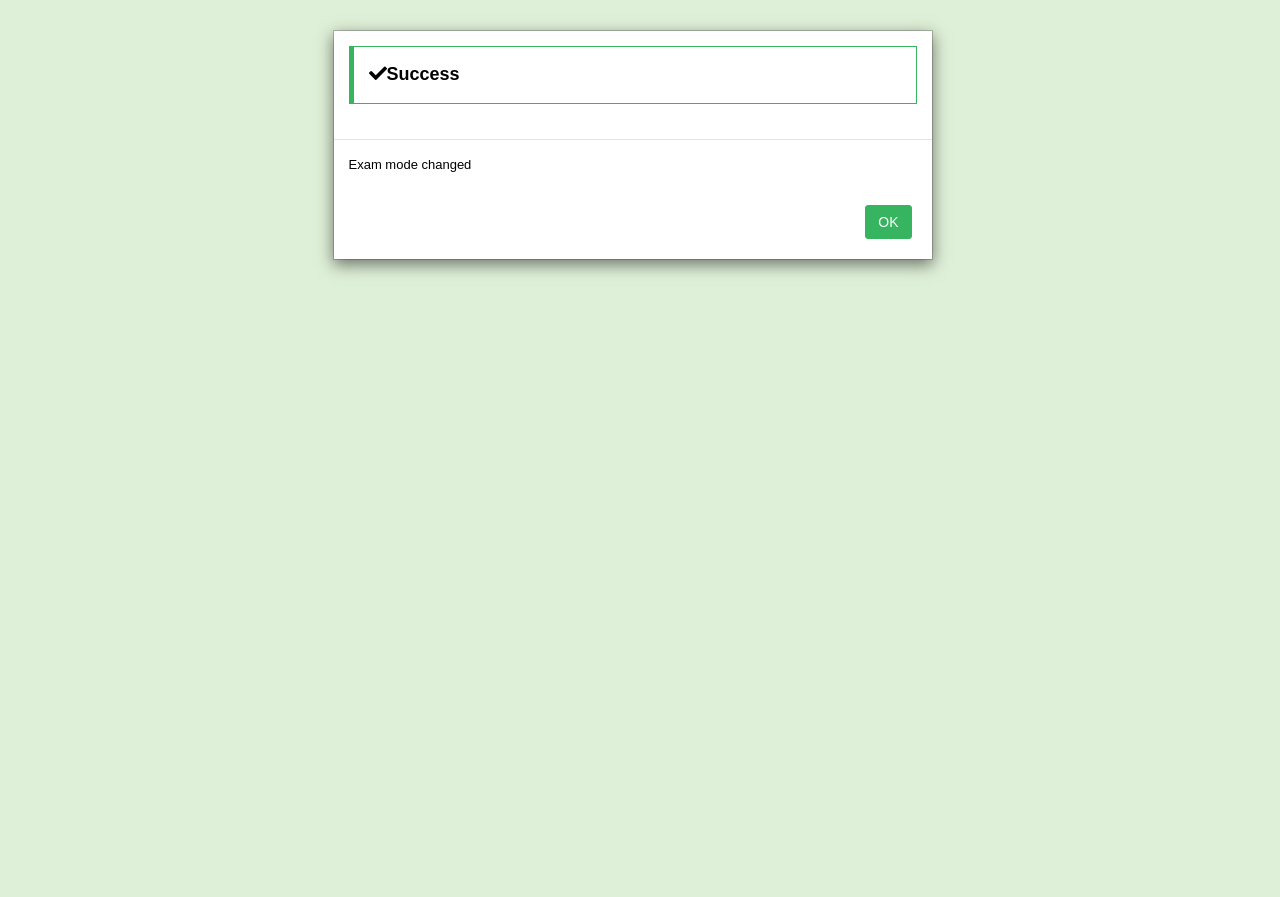 click on "OK" at bounding box center (633, 224) 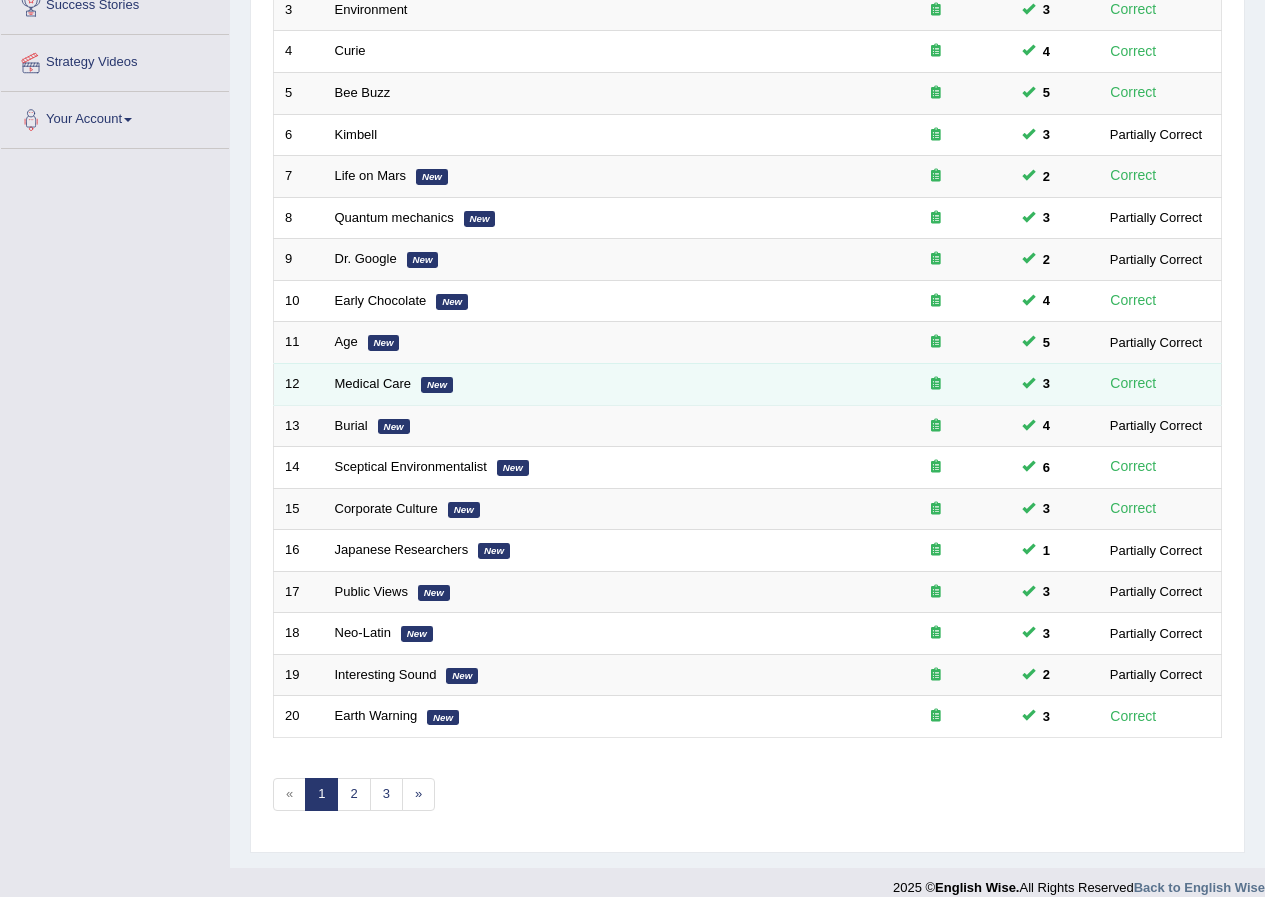 scroll, scrollTop: 0, scrollLeft: 0, axis: both 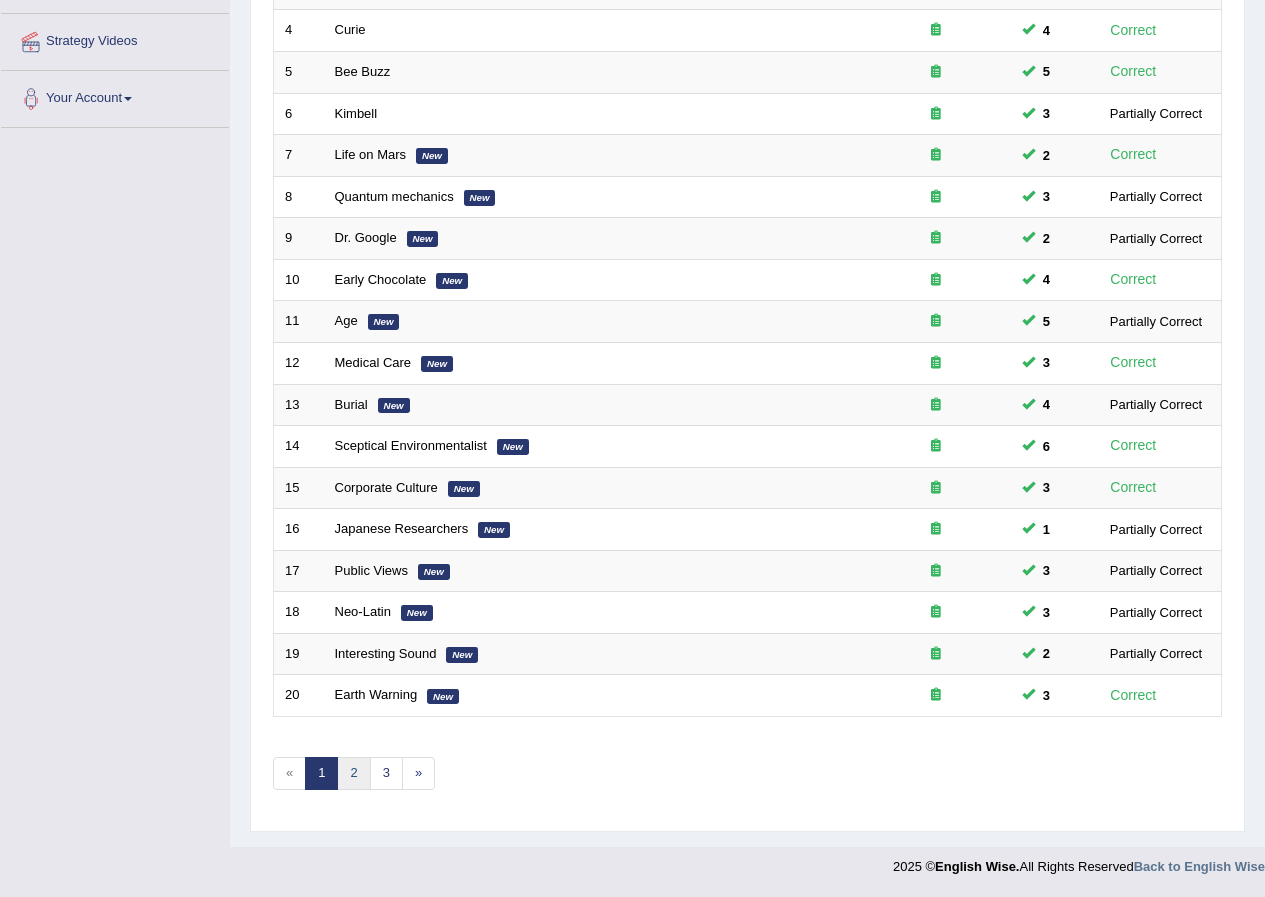 click on "2" at bounding box center [353, 773] 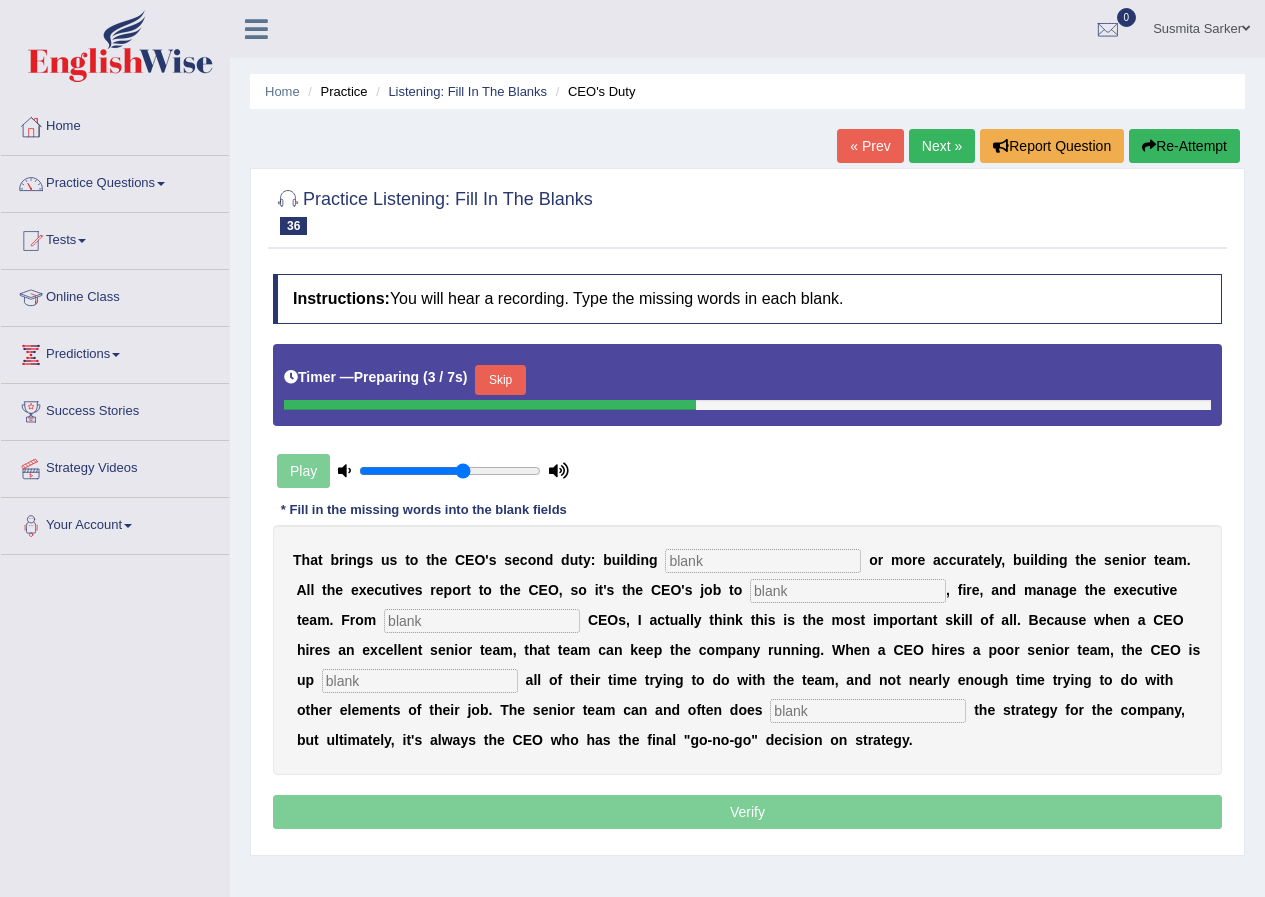 scroll, scrollTop: 0, scrollLeft: 0, axis: both 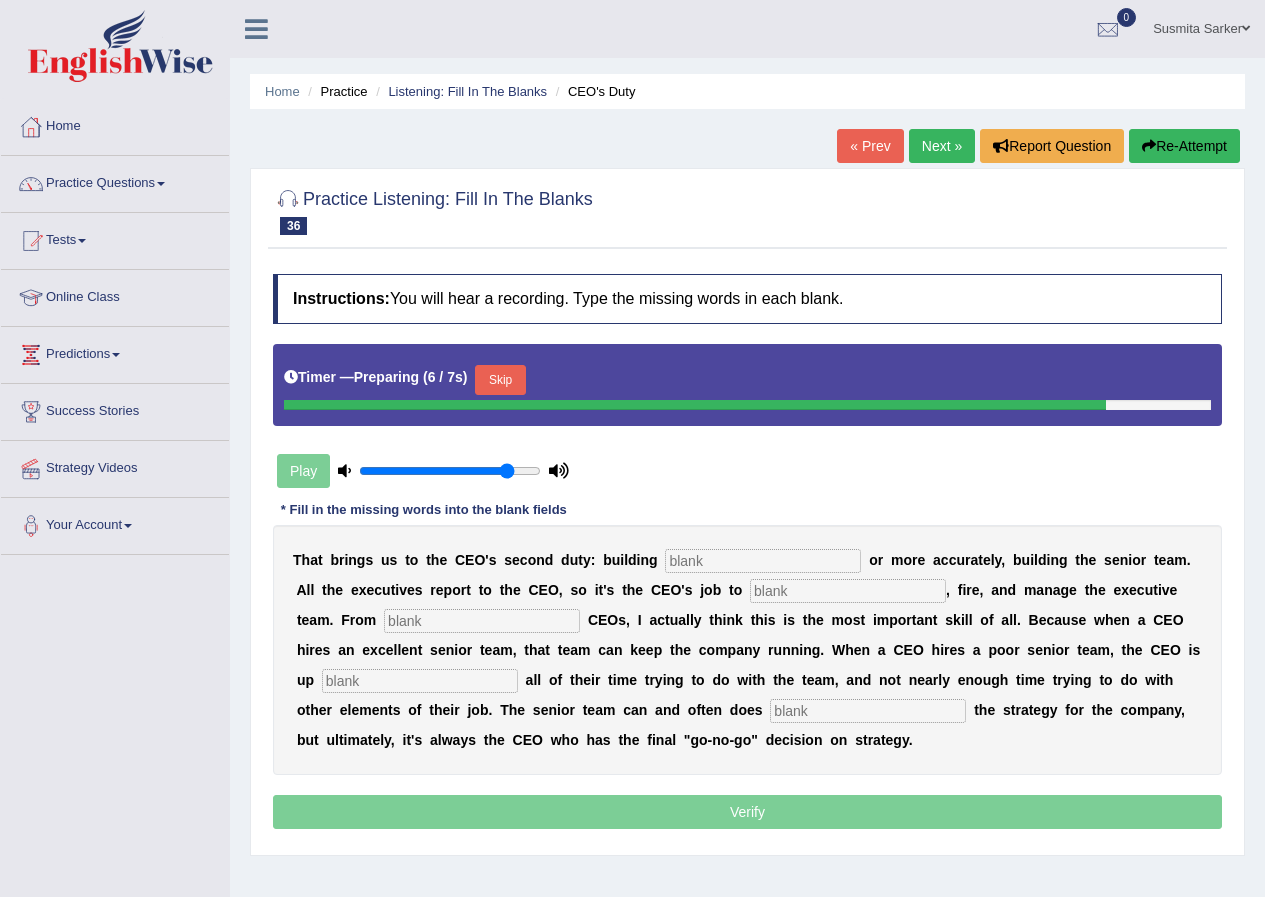 type on "0.85" 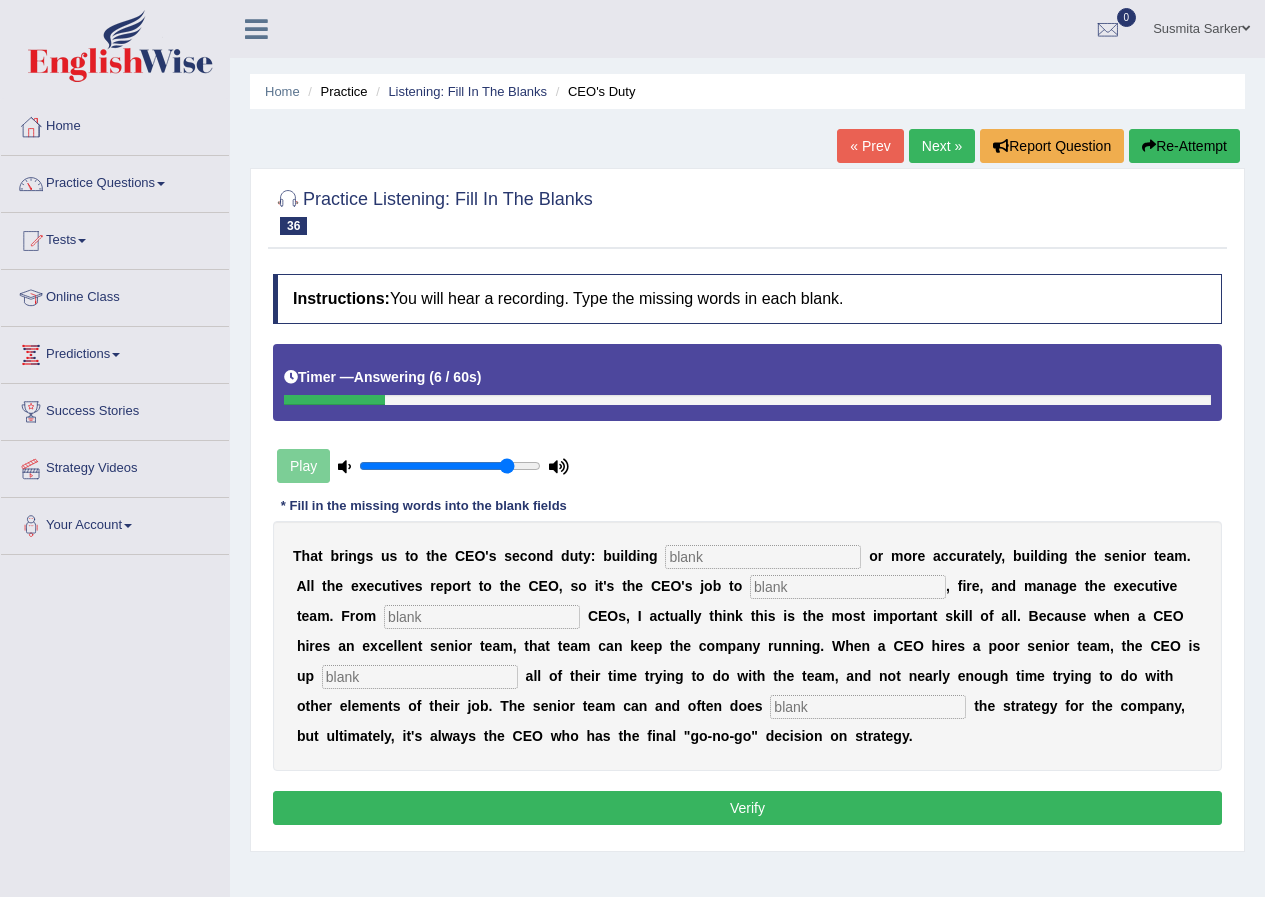 click on "T h a t    b r i n g s    u s    t o    t h e    C E O ' s    s e c o n d    d u t y :    b u i l d i n g       o r    m o r e    a c c u r a t e l y ,    b u i l d i n g    t h e    s e n i o r    t e a m .    A l l    t h e    e x e c u t i v e s    r e p o r t    t o    t h e    C E O ,    s o    i t ' s    t h e    C E O ' s    j o b    t o    hire ,    f i r e ,    a n d    m a n a g e    t h e    e x e c u t i v e    t e a m .    F r o m    [COACHING]    C E O s ,    I    a c t u a l l y    t h i n k    t h i s    i s    t h e    m o s t    i m p o r t a n t    s k i l l    o f    a l l .    B e c a u s e    w h e n    a    C E O    h i r e s    a n    e x c e l l e n t    s e n i o r    t e a m ,    t h a t    t e a m    c a n    k e e p    t h e    c o m p a n y    r u n n i n g .    W h e n    a    C E O    h i r e s    a    p o o r    s e n i o r    t e a m ,    t h e    C E O    i s    u p    [SPENDING]    a l l    o f" at bounding box center (747, 646) 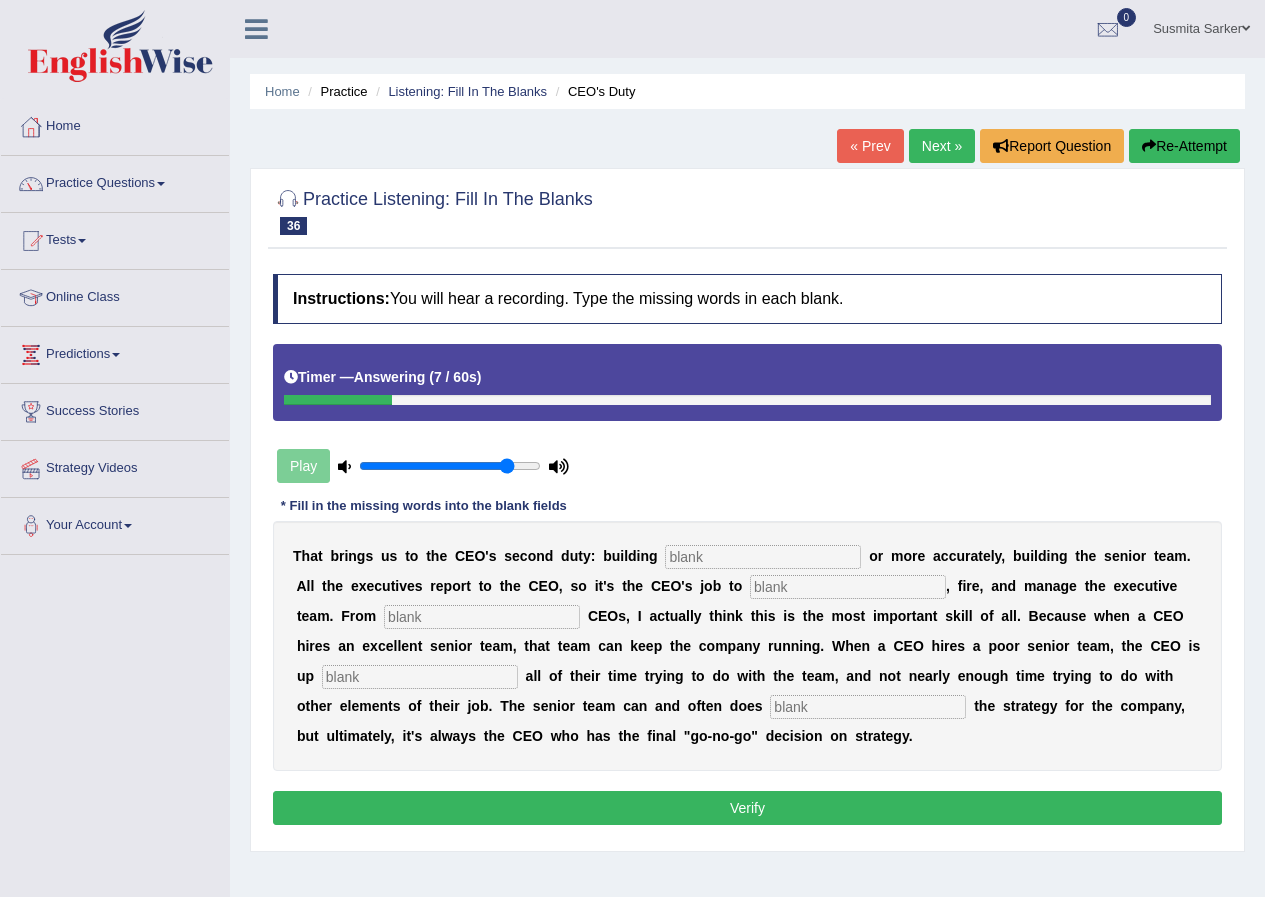 click at bounding box center [868, 707] 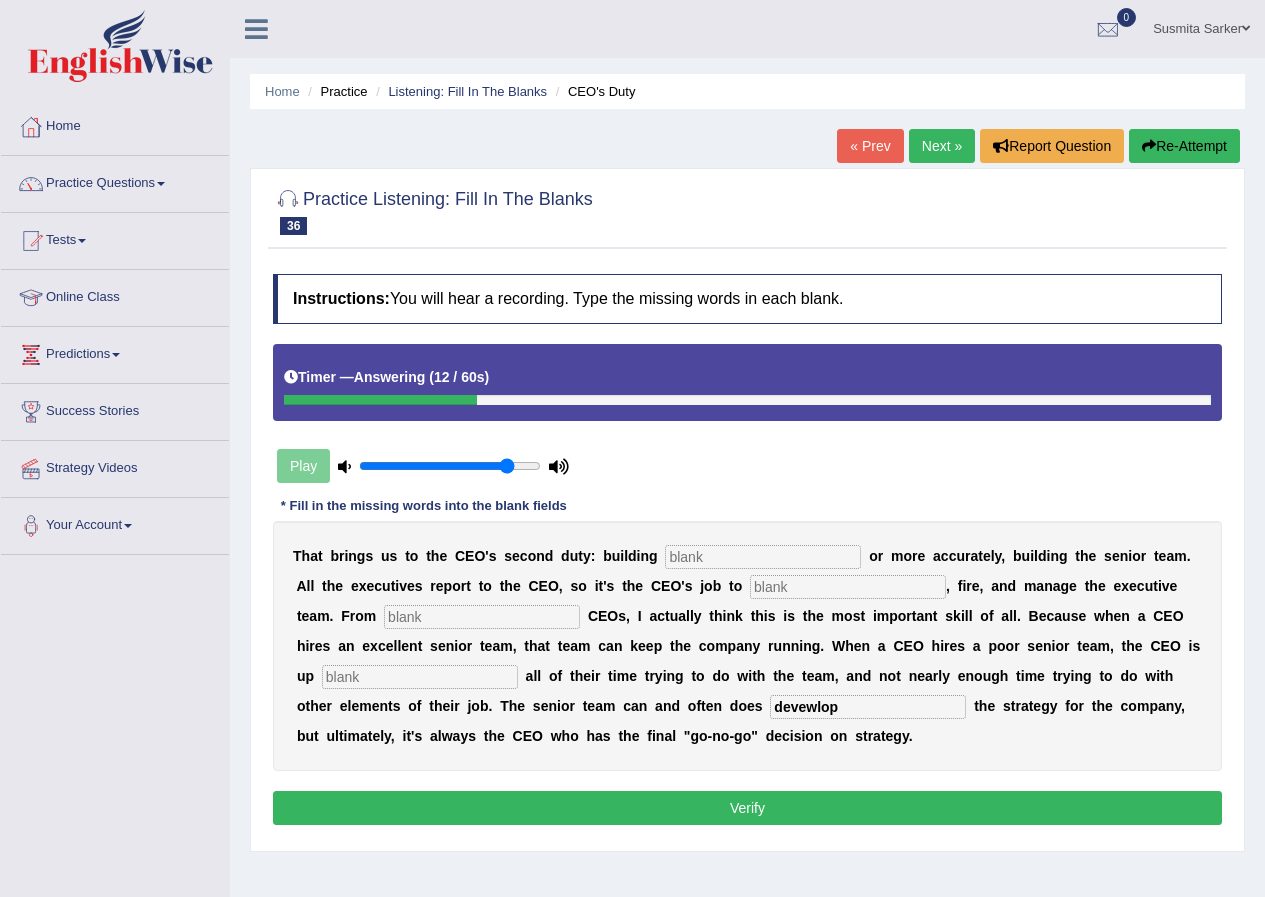 click on "devewlop" at bounding box center [868, 707] 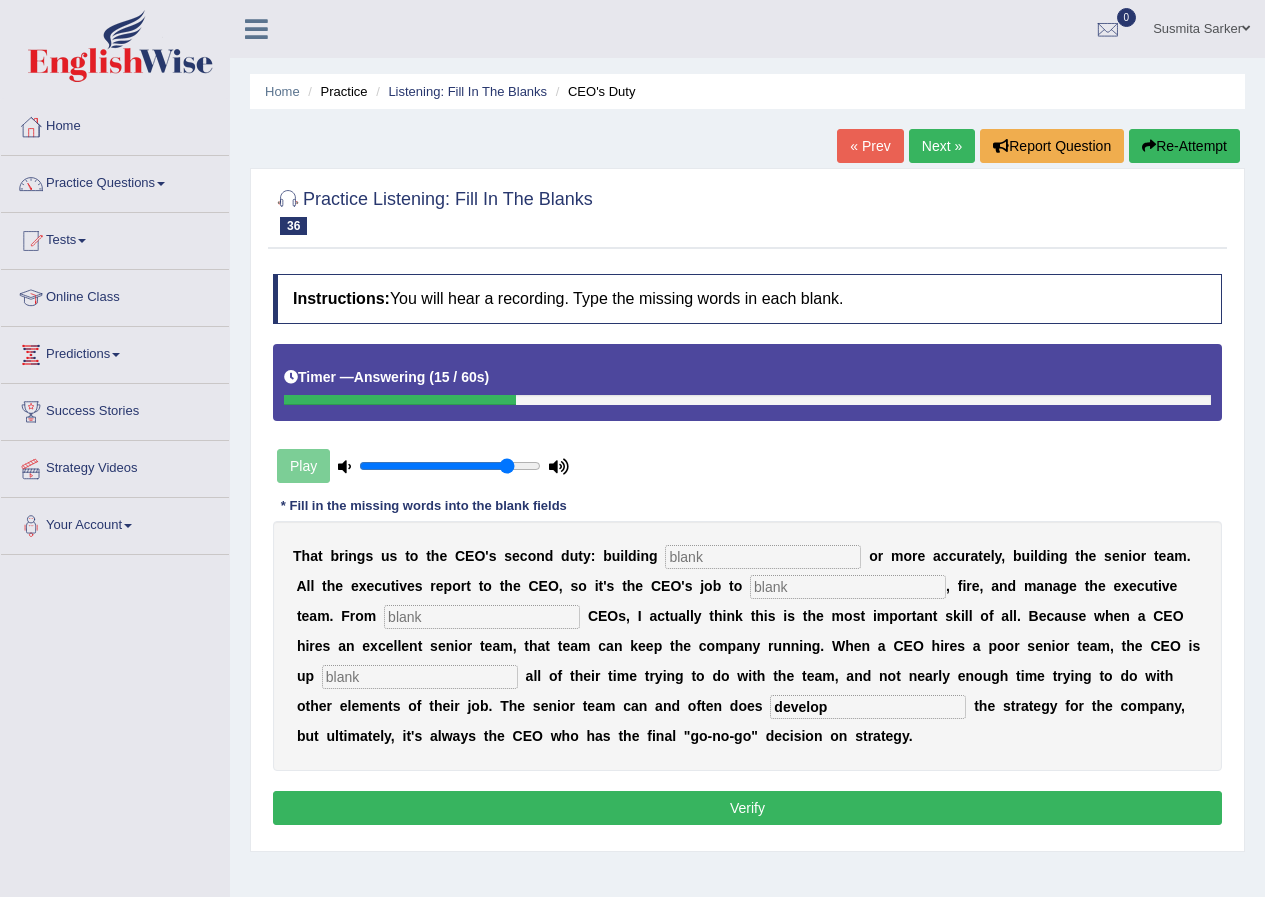 type on "develop" 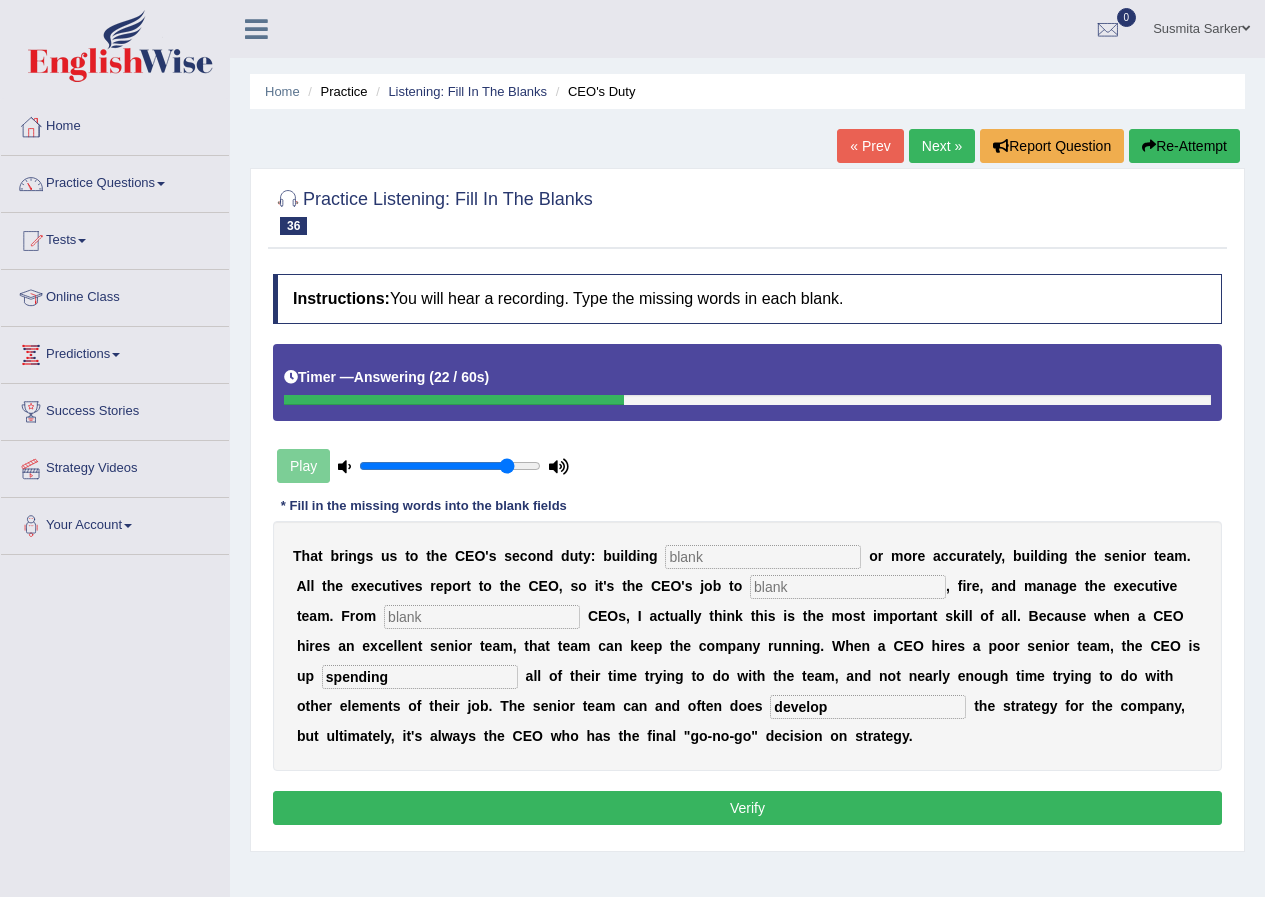 type on "spending" 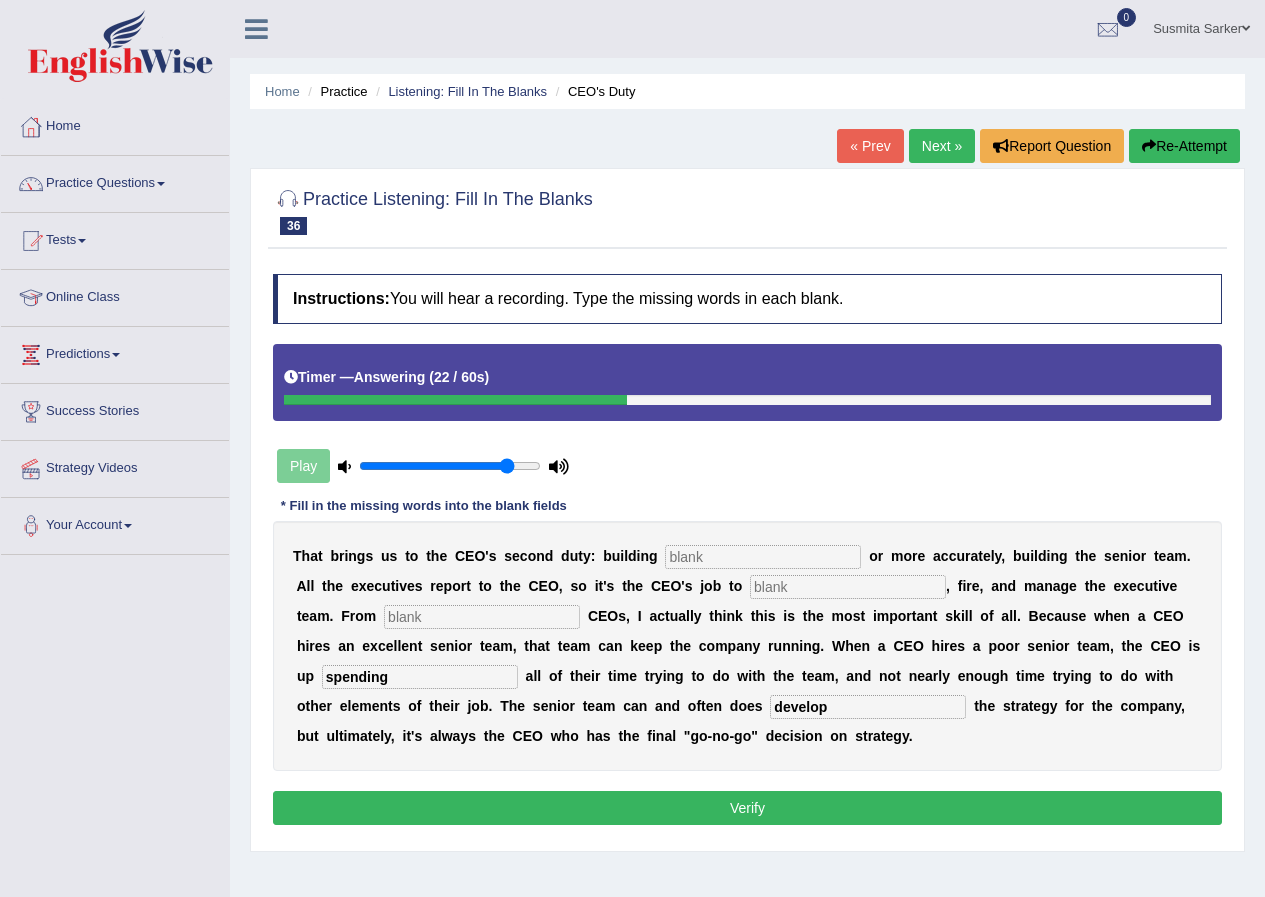 click at bounding box center (482, 617) 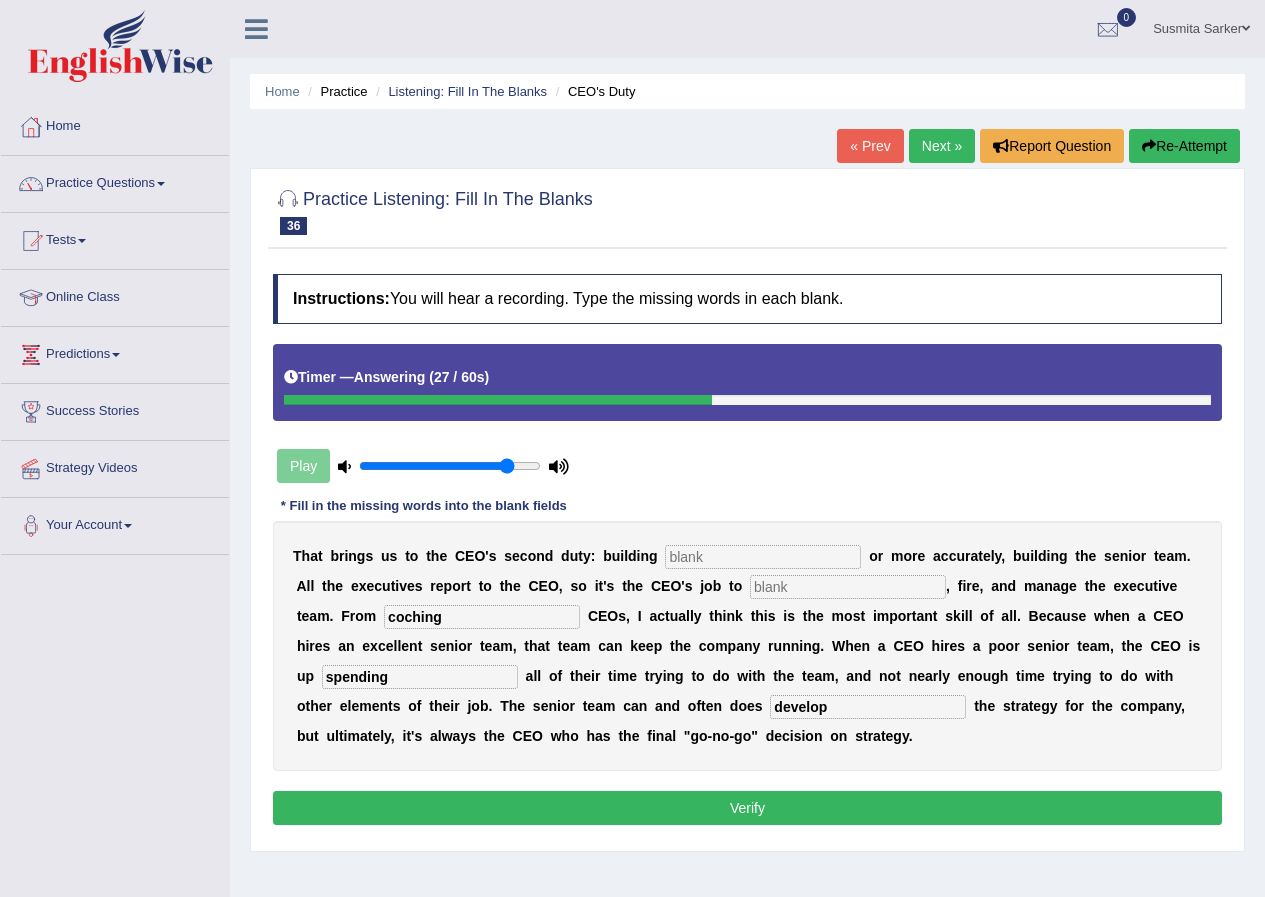 type on "coching" 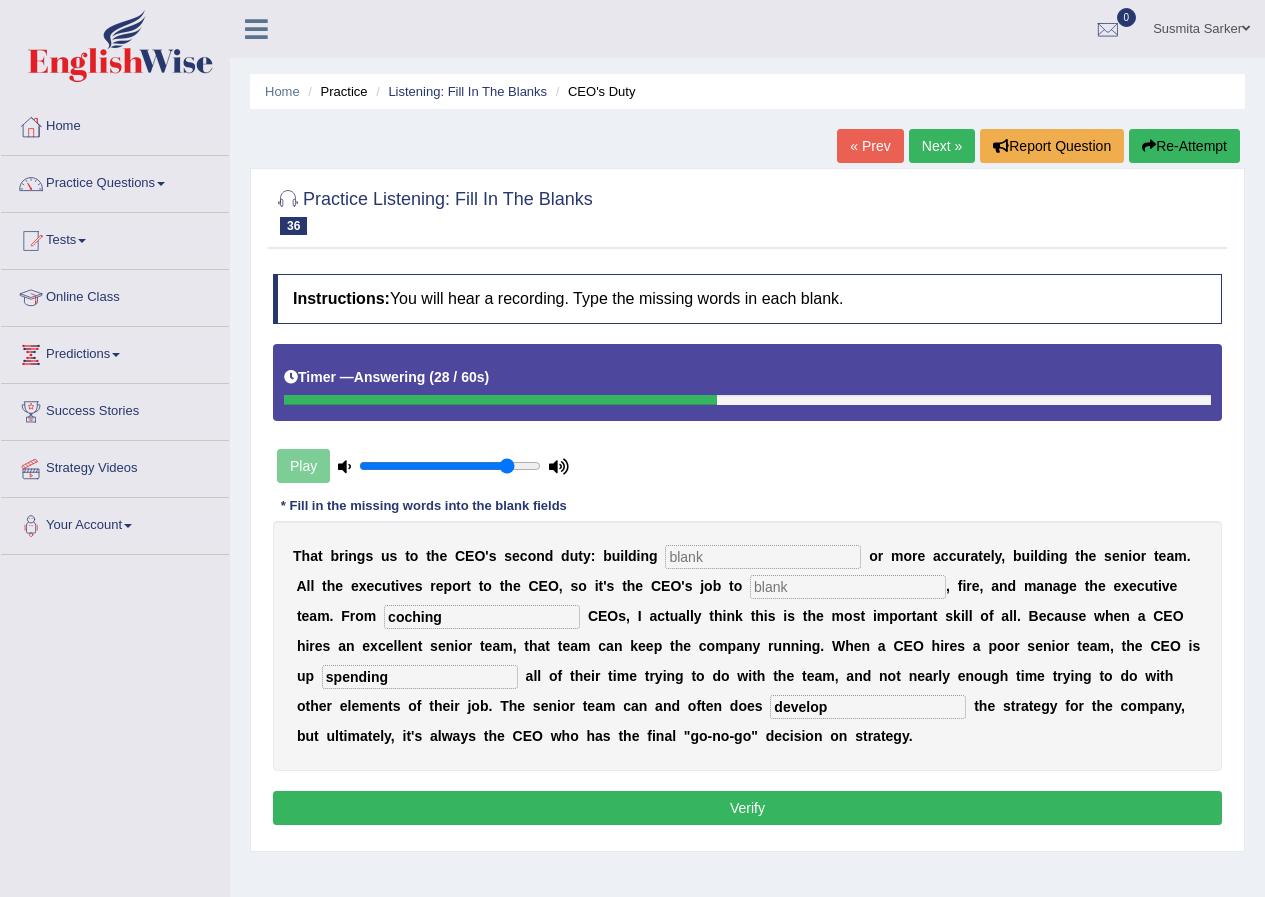 click at bounding box center (848, 587) 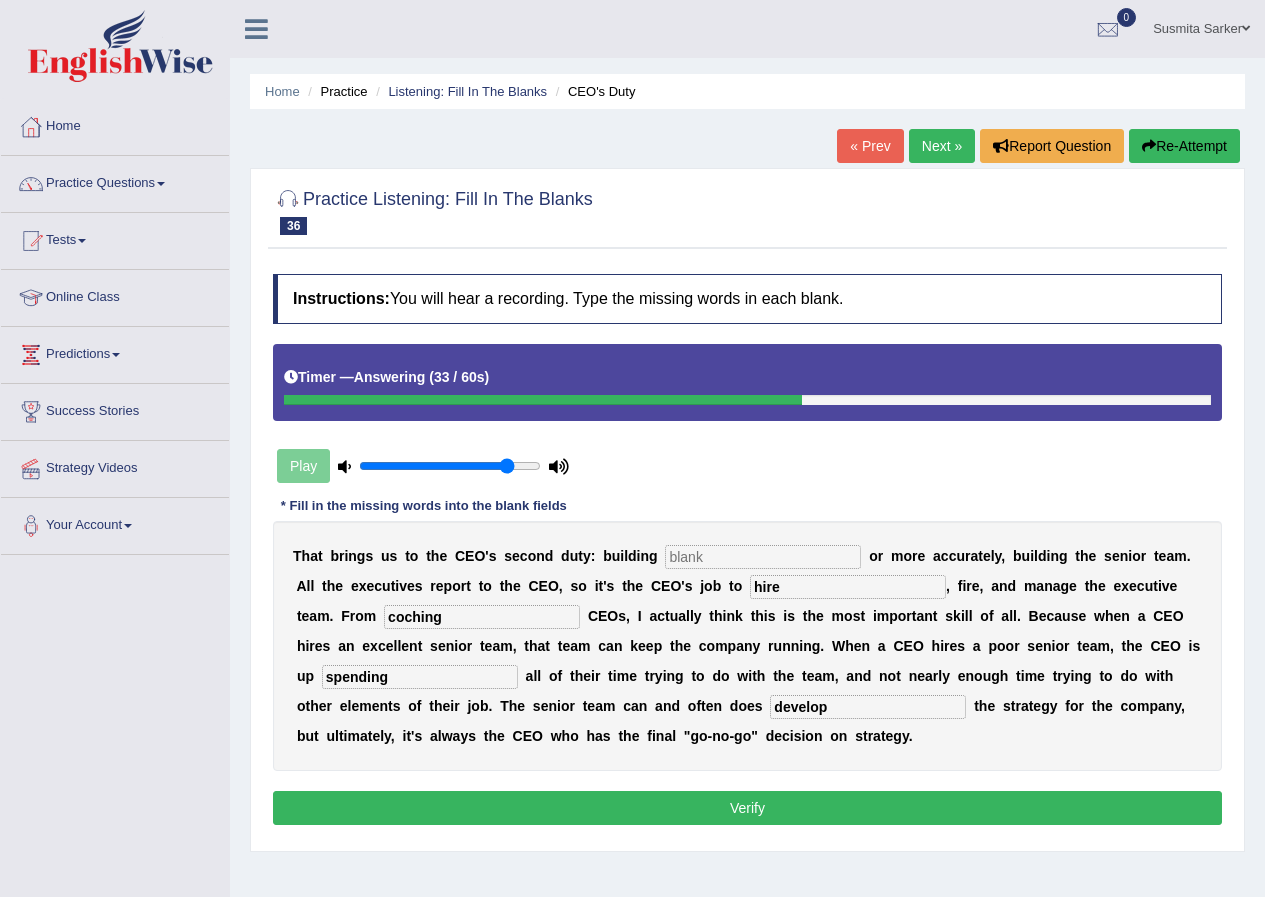 type on "hire" 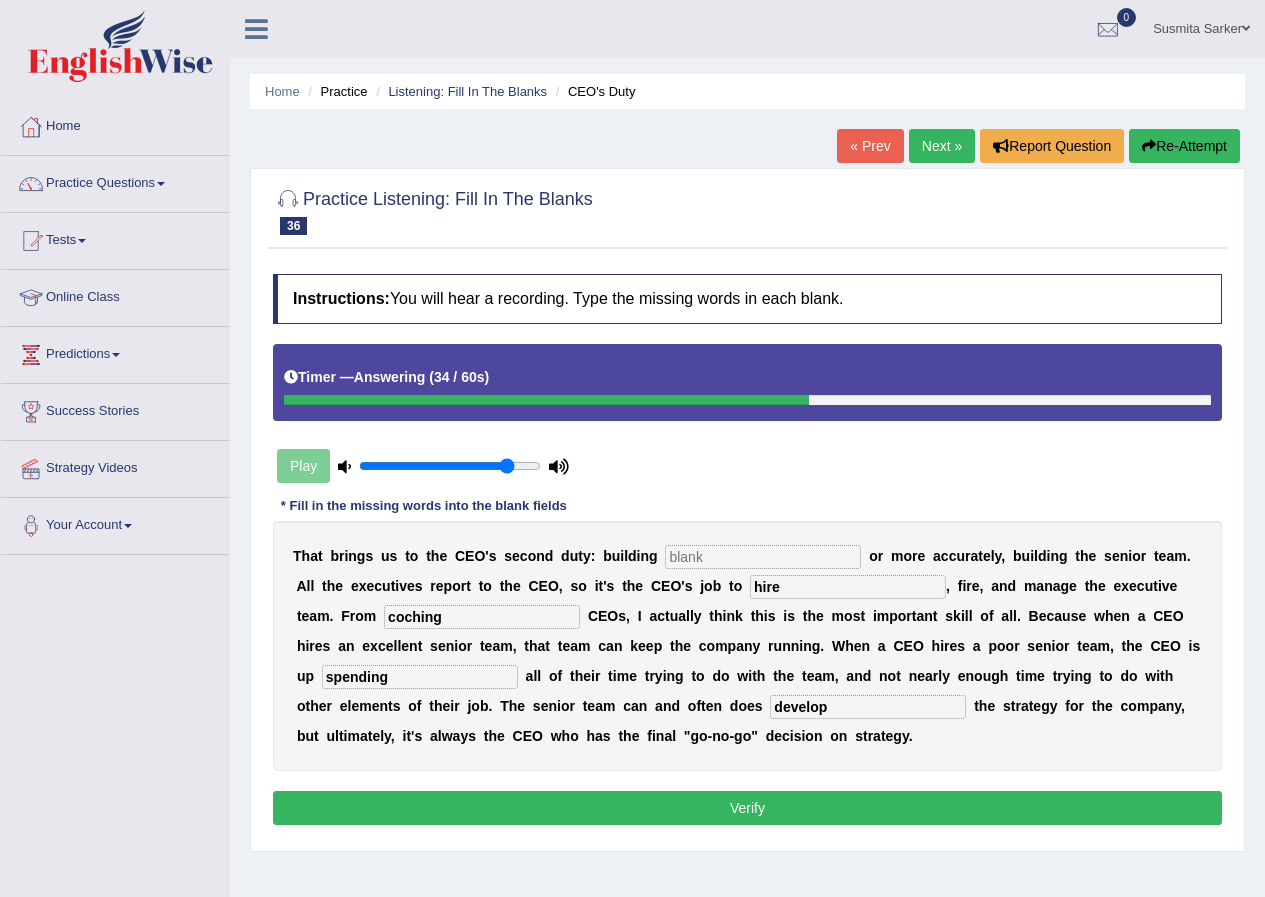 click at bounding box center (763, 557) 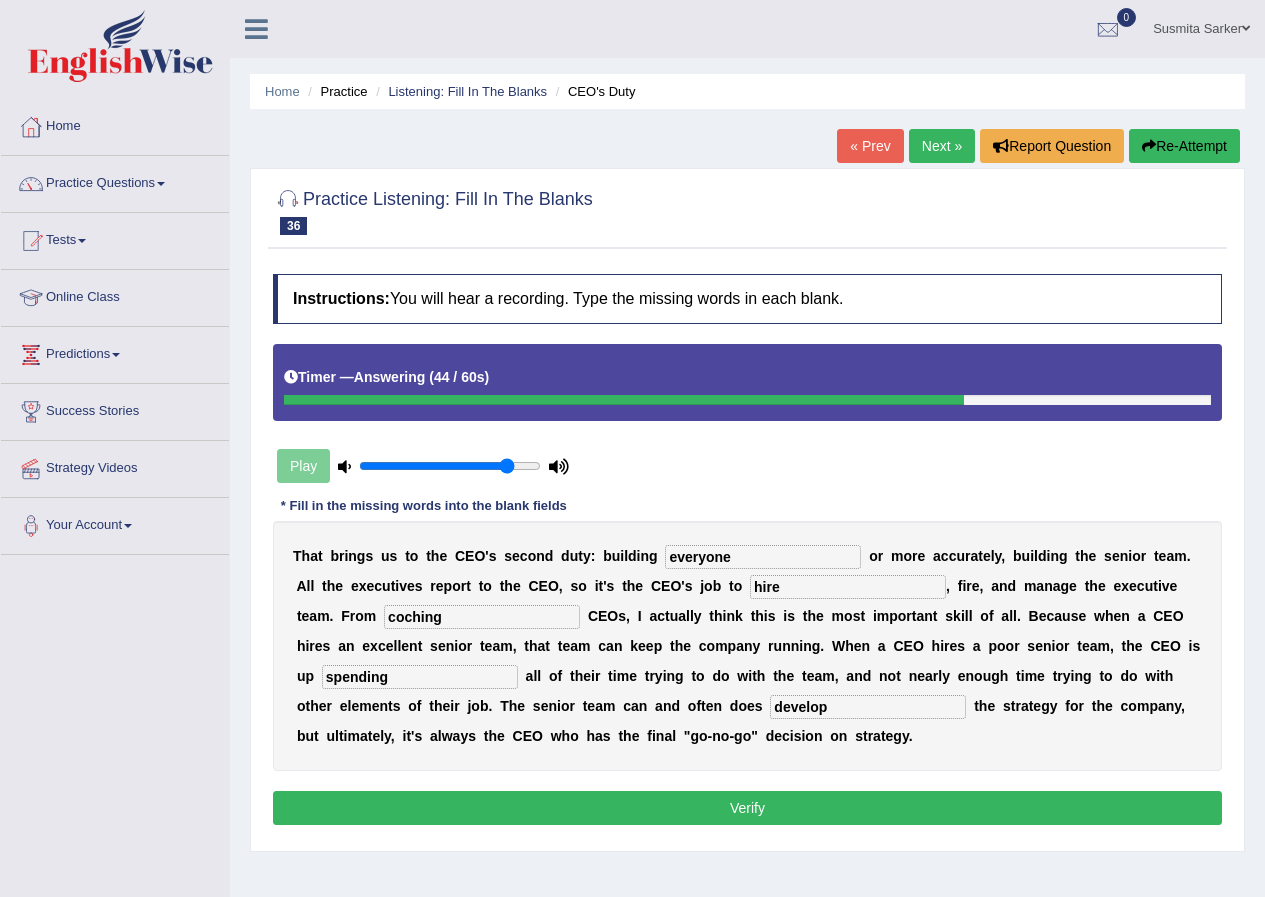 type on "everyone" 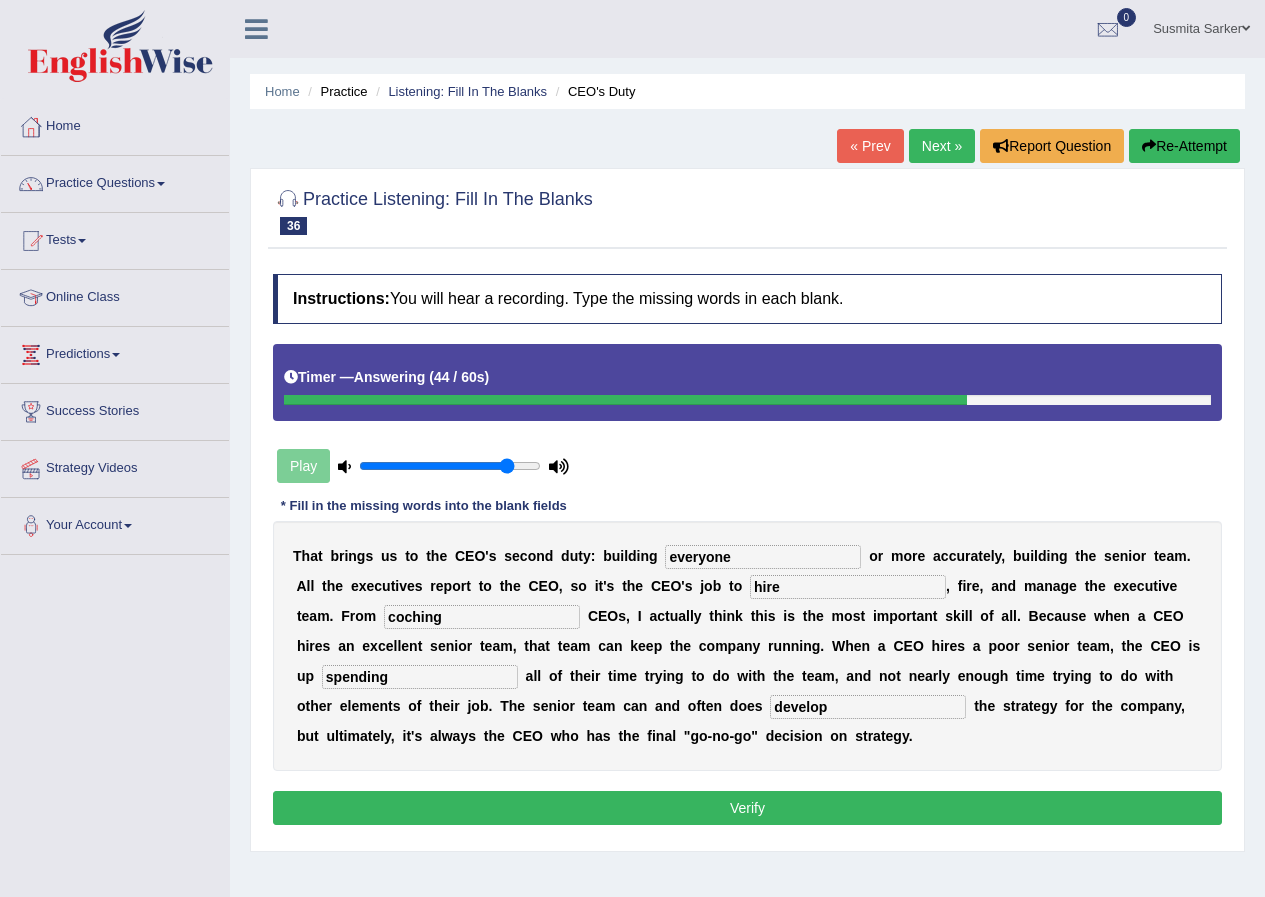 click on "Verify" at bounding box center [747, 808] 